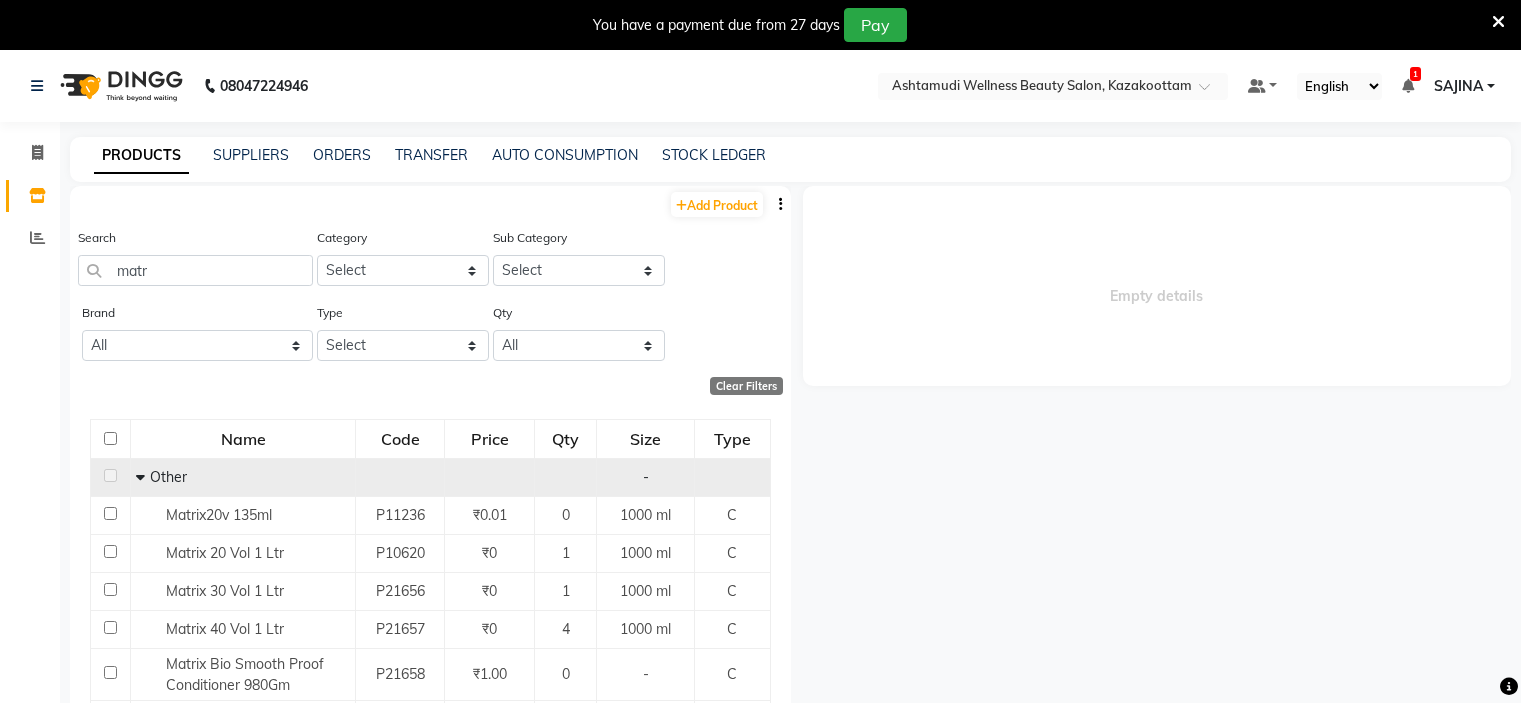 scroll, scrollTop: 0, scrollLeft: 0, axis: both 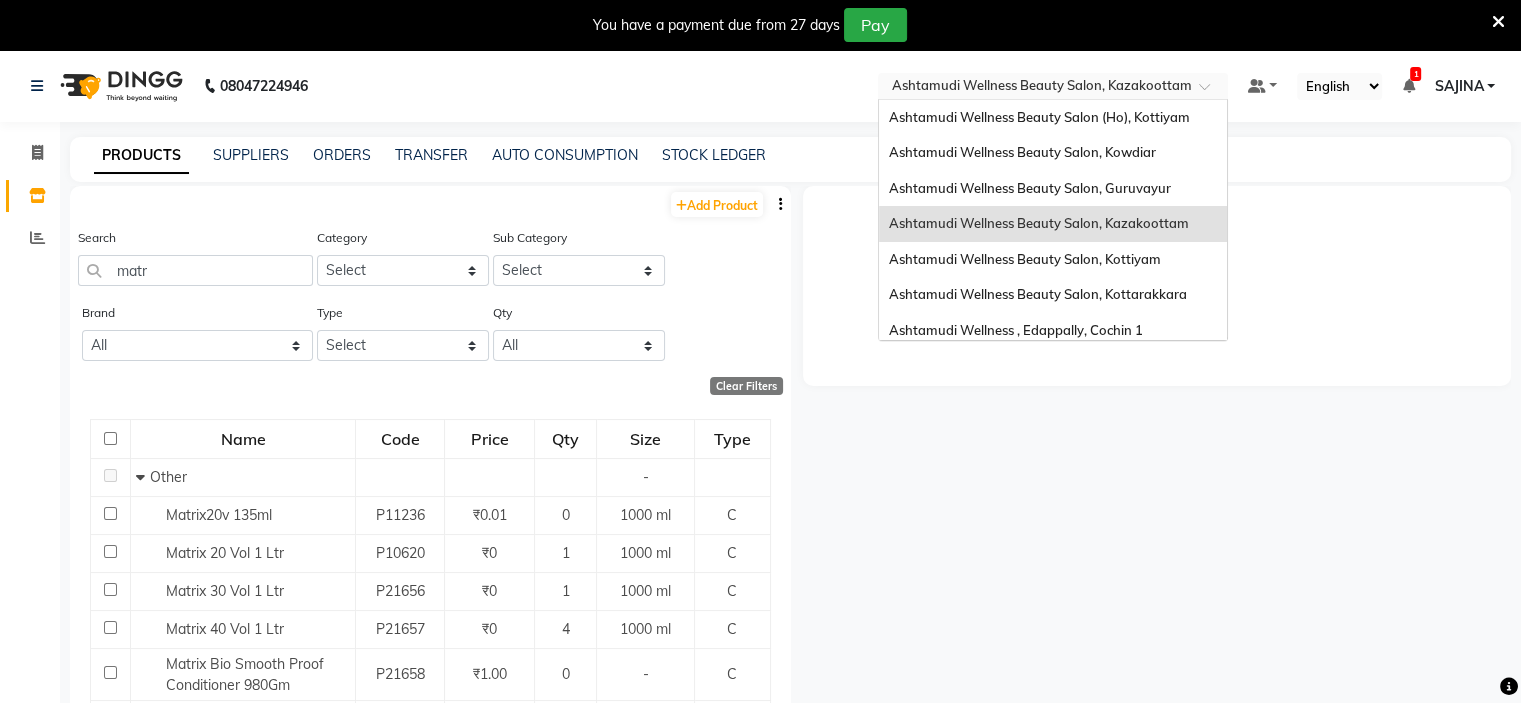 click at bounding box center [1033, 88] 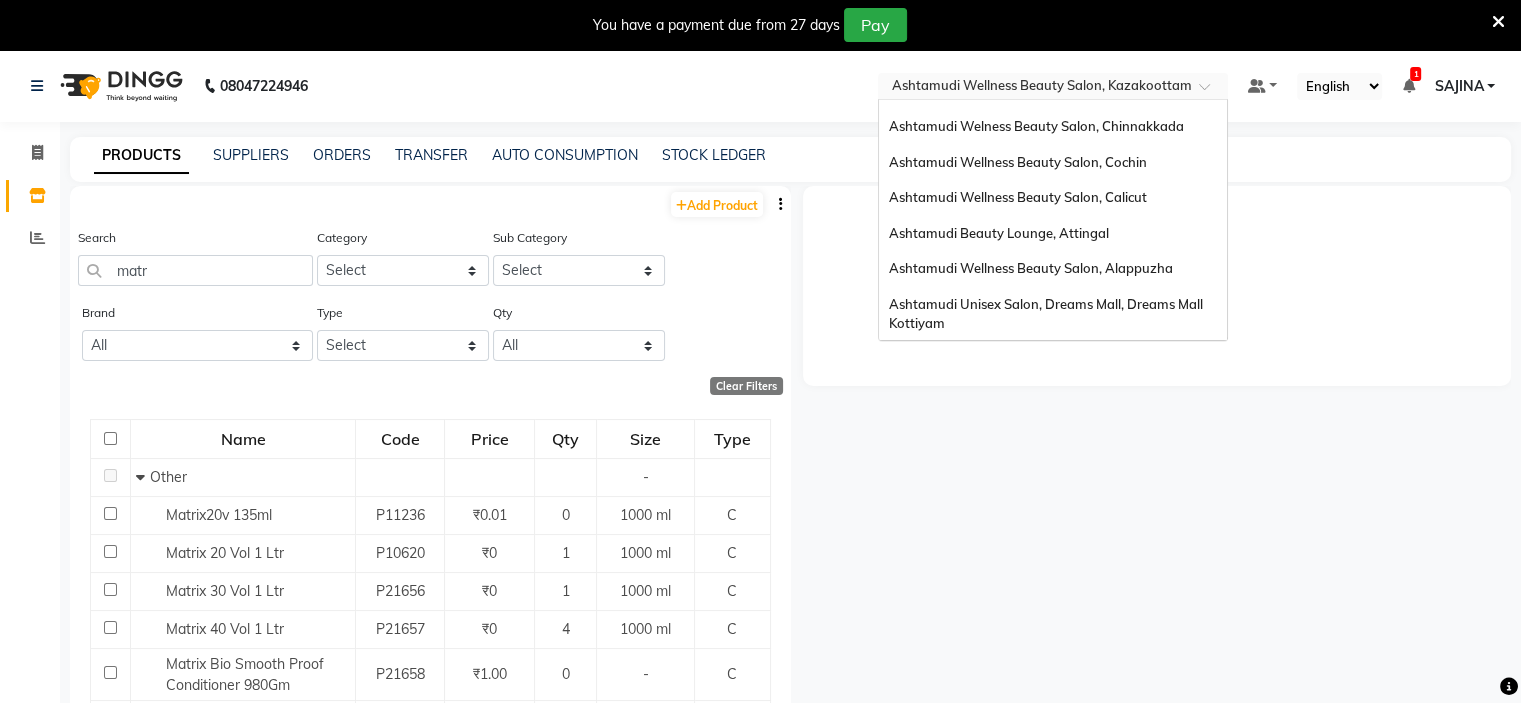 scroll, scrollTop: 312, scrollLeft: 0, axis: vertical 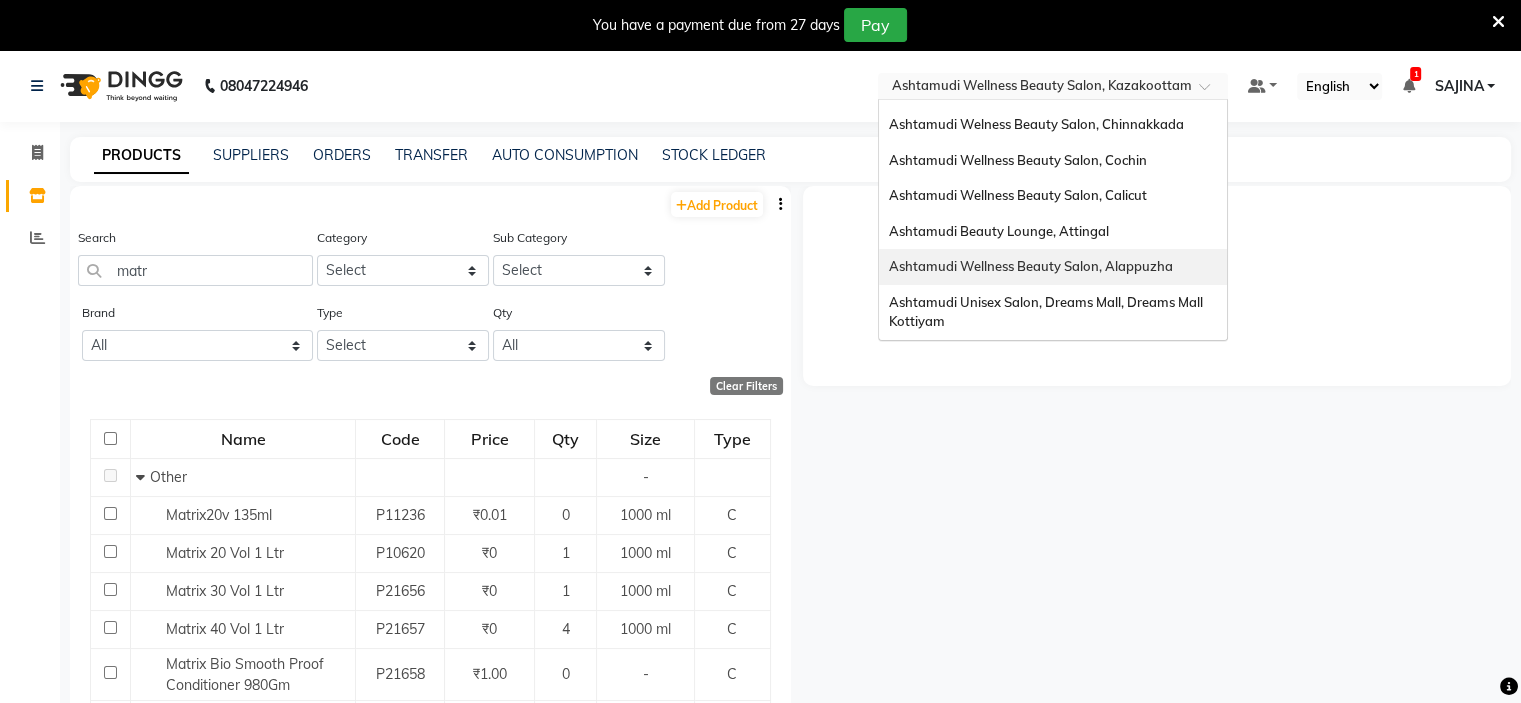 click on "Ashtamudi Wellness Beauty Salon, Alappuzha" at bounding box center [1031, 266] 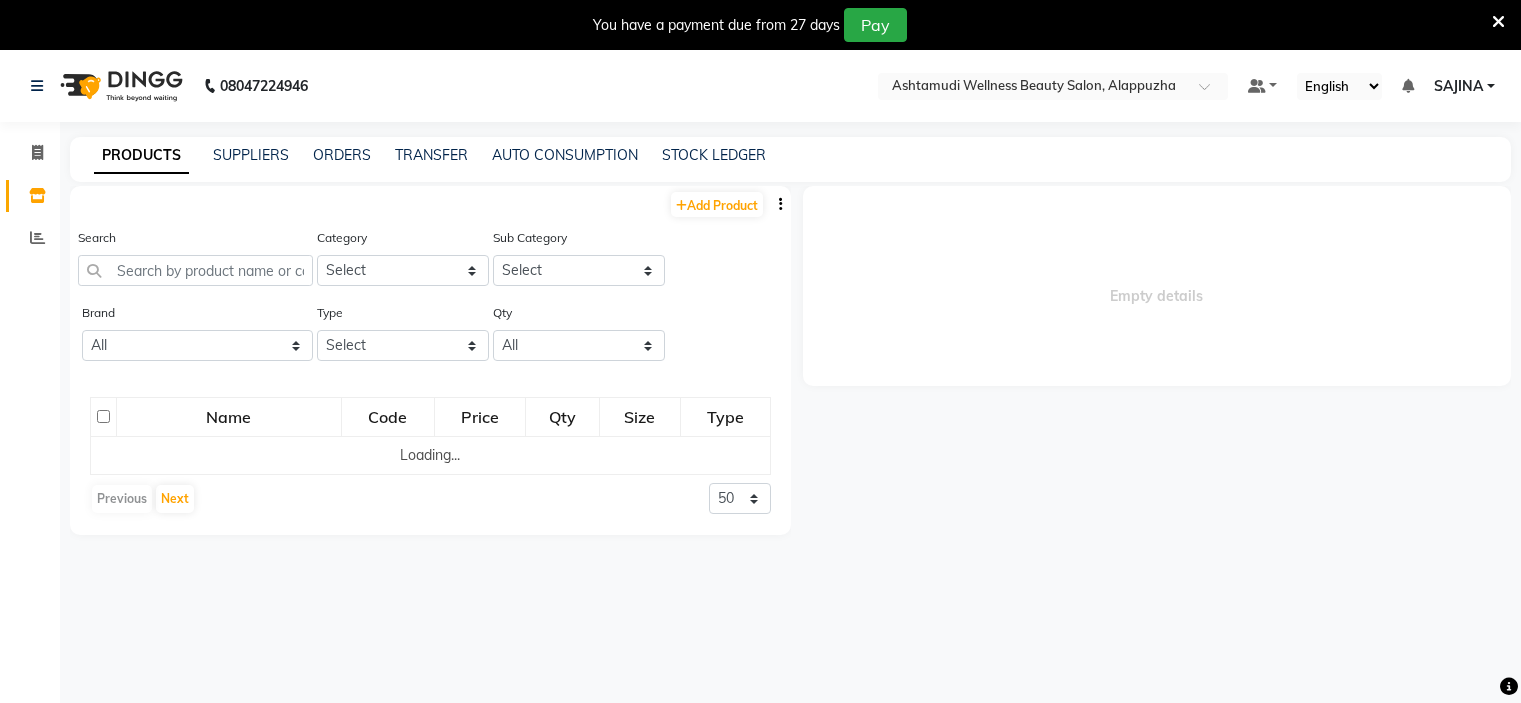 scroll, scrollTop: 0, scrollLeft: 0, axis: both 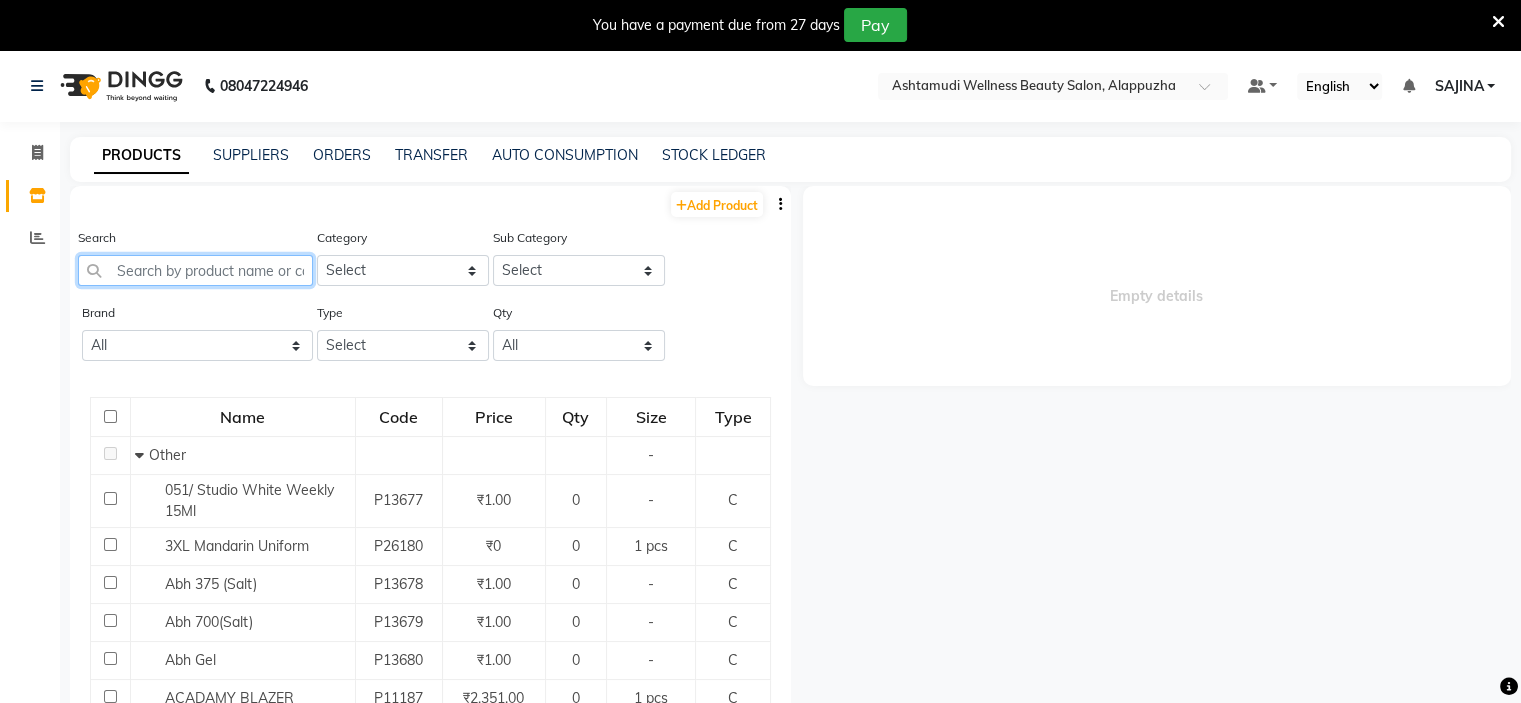 click 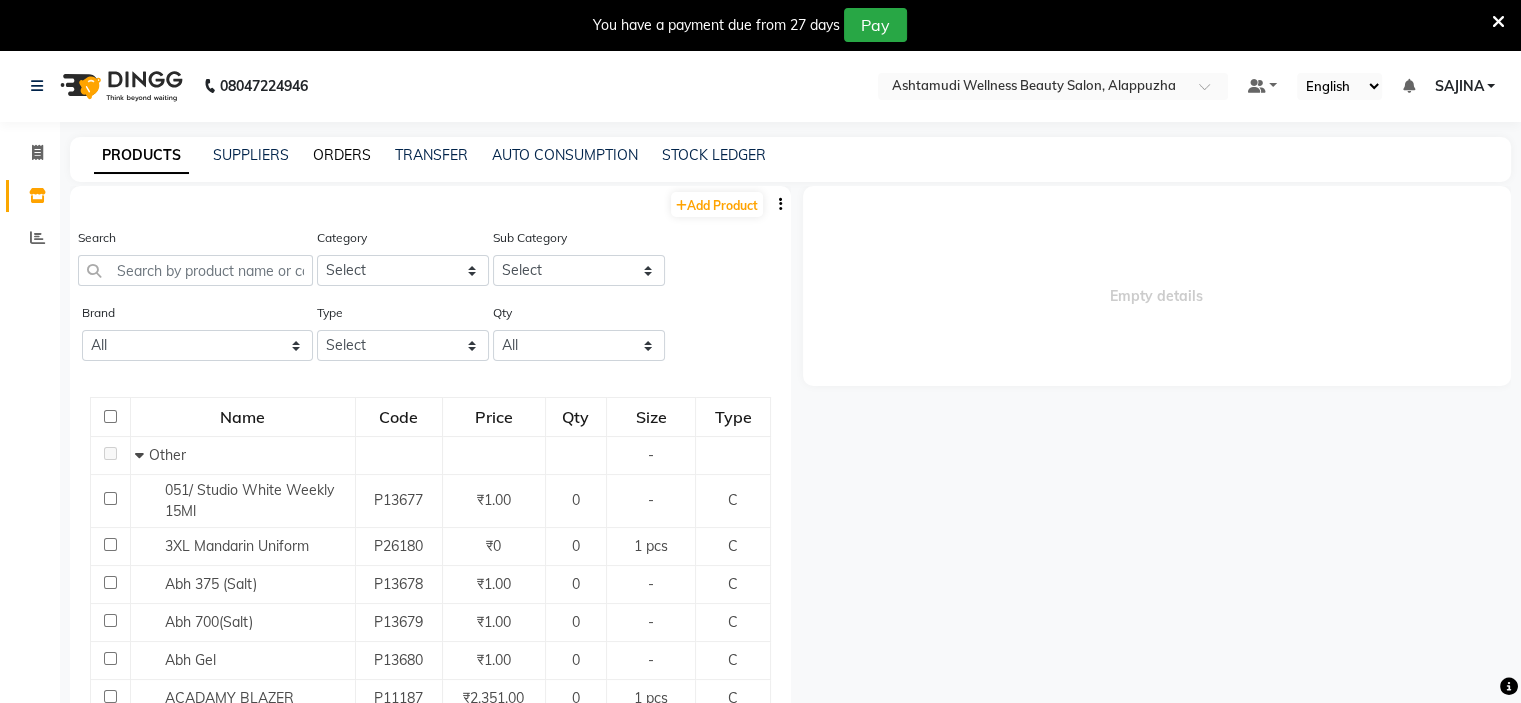 click on "ORDERS" 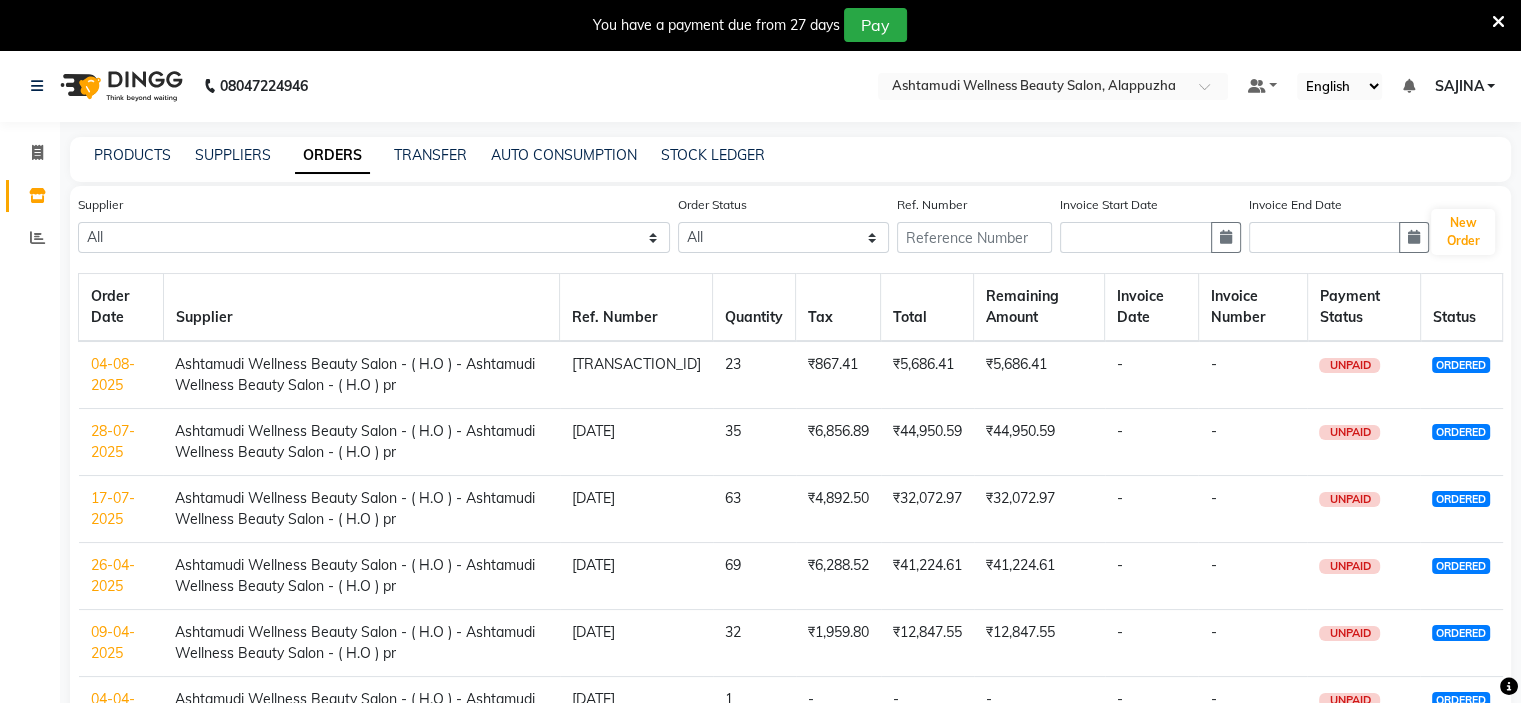 click on "04-08-2025" 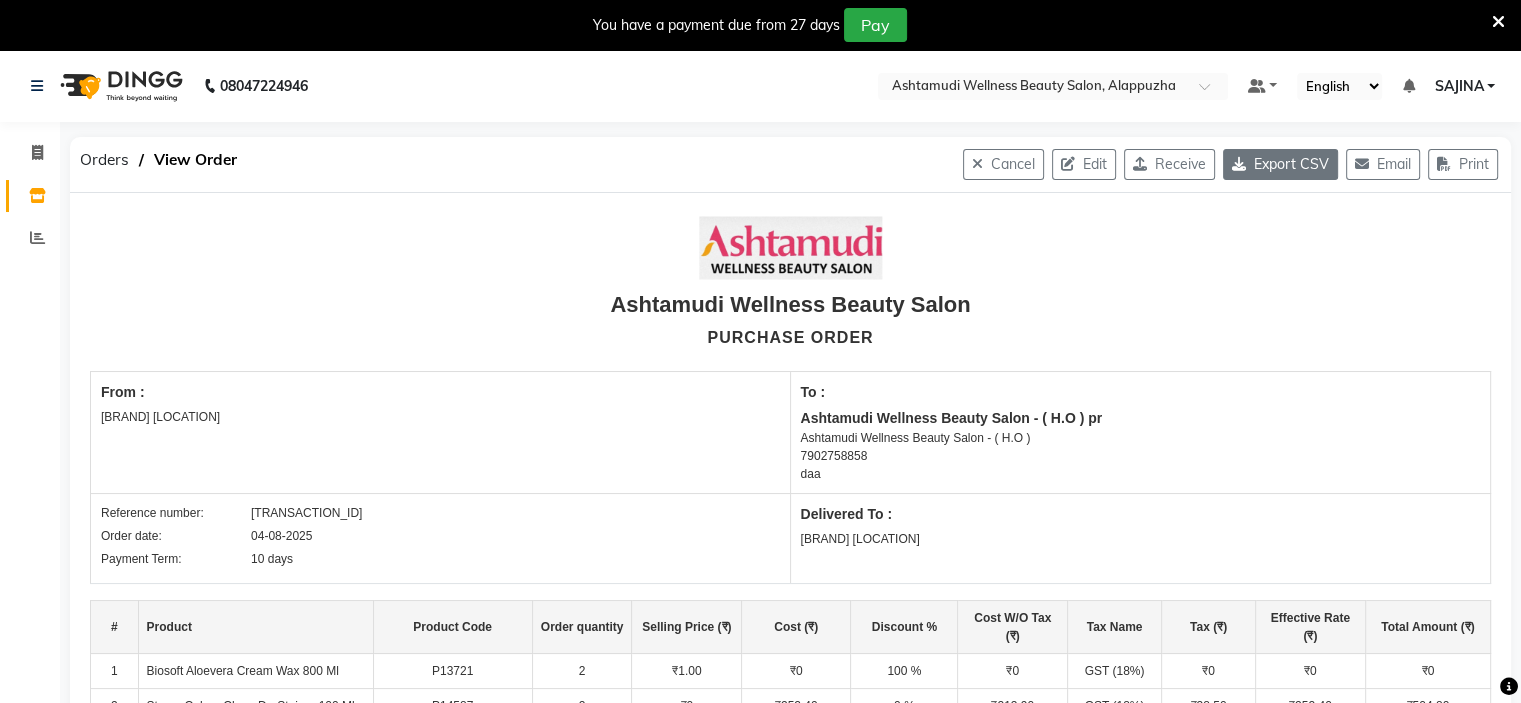 click on "Export CSV" 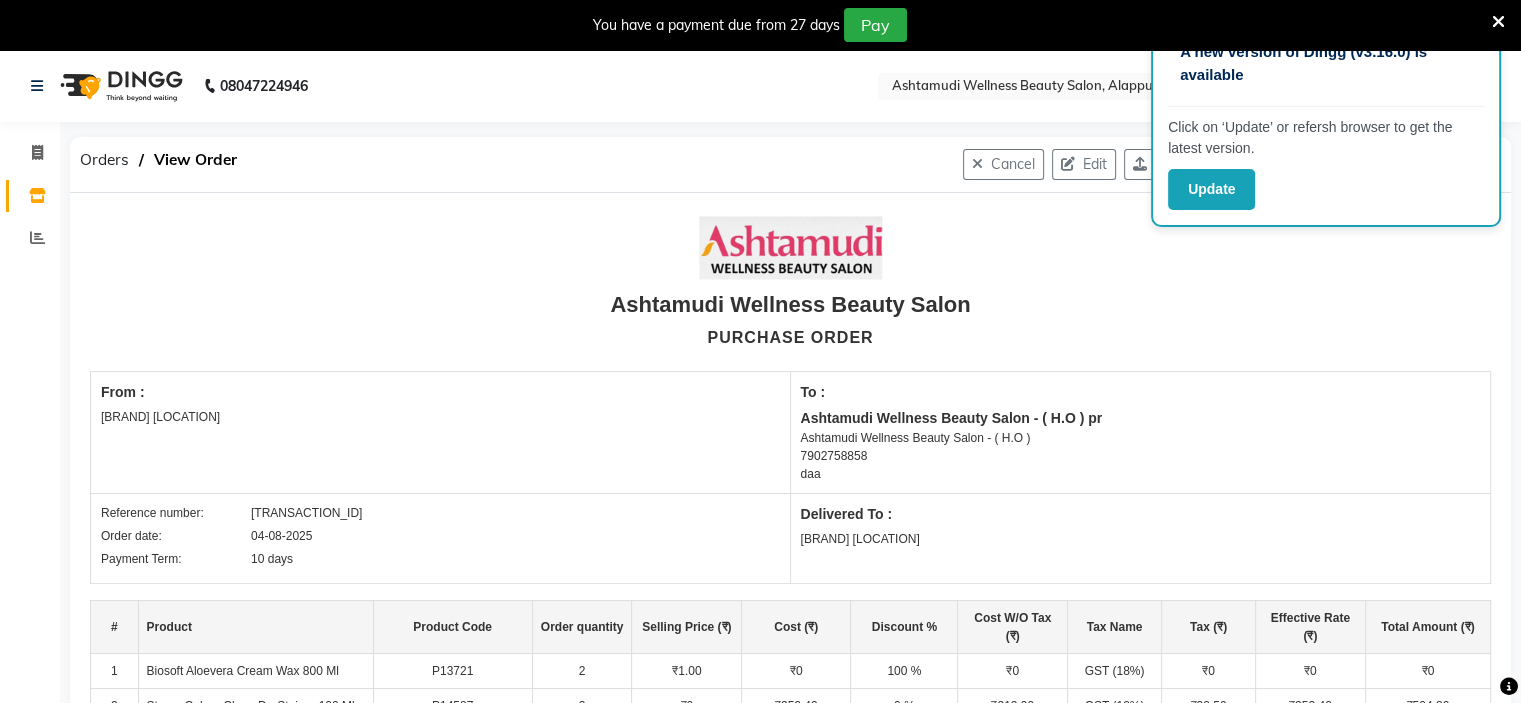 drag, startPoint x: 350, startPoint y: 212, endPoint x: 79, endPoint y: 183, distance: 272.54724 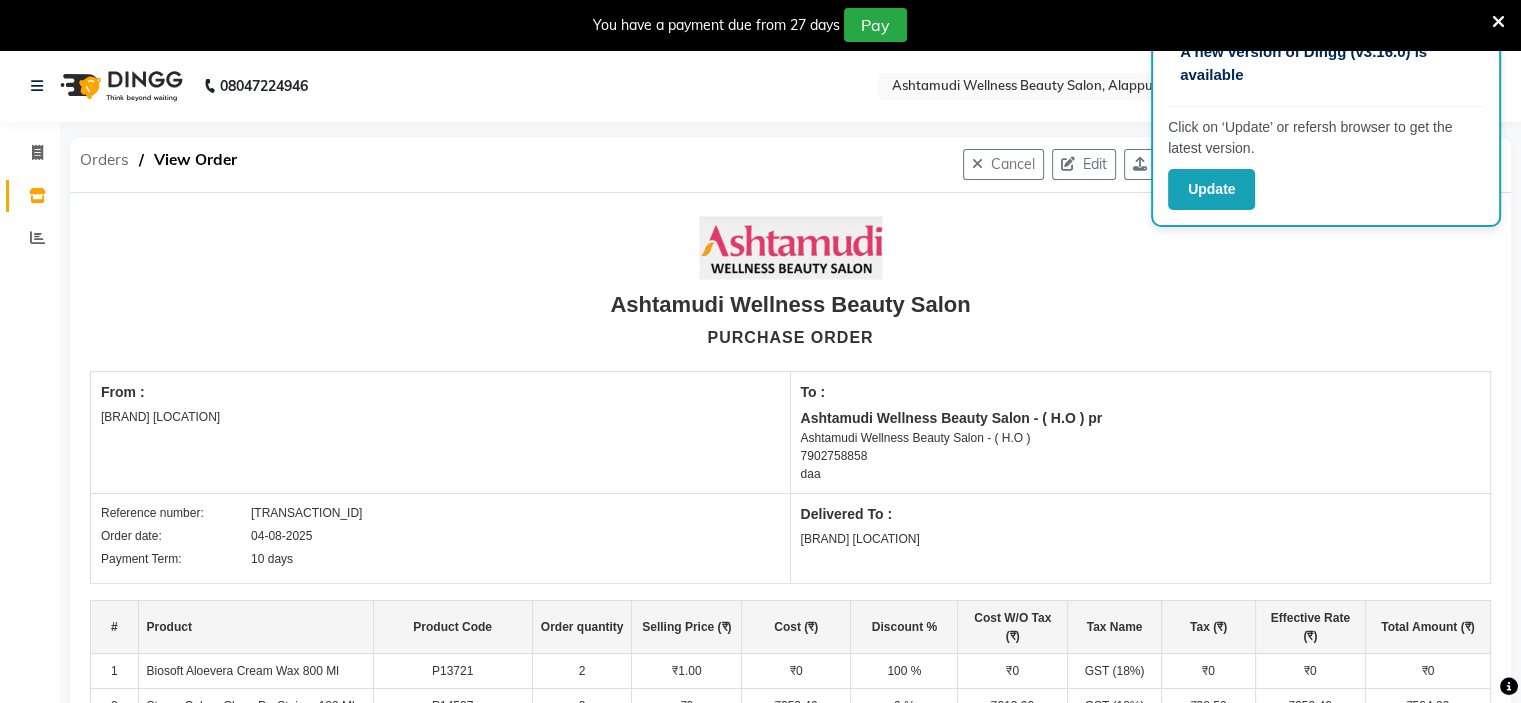 click on "Orders" 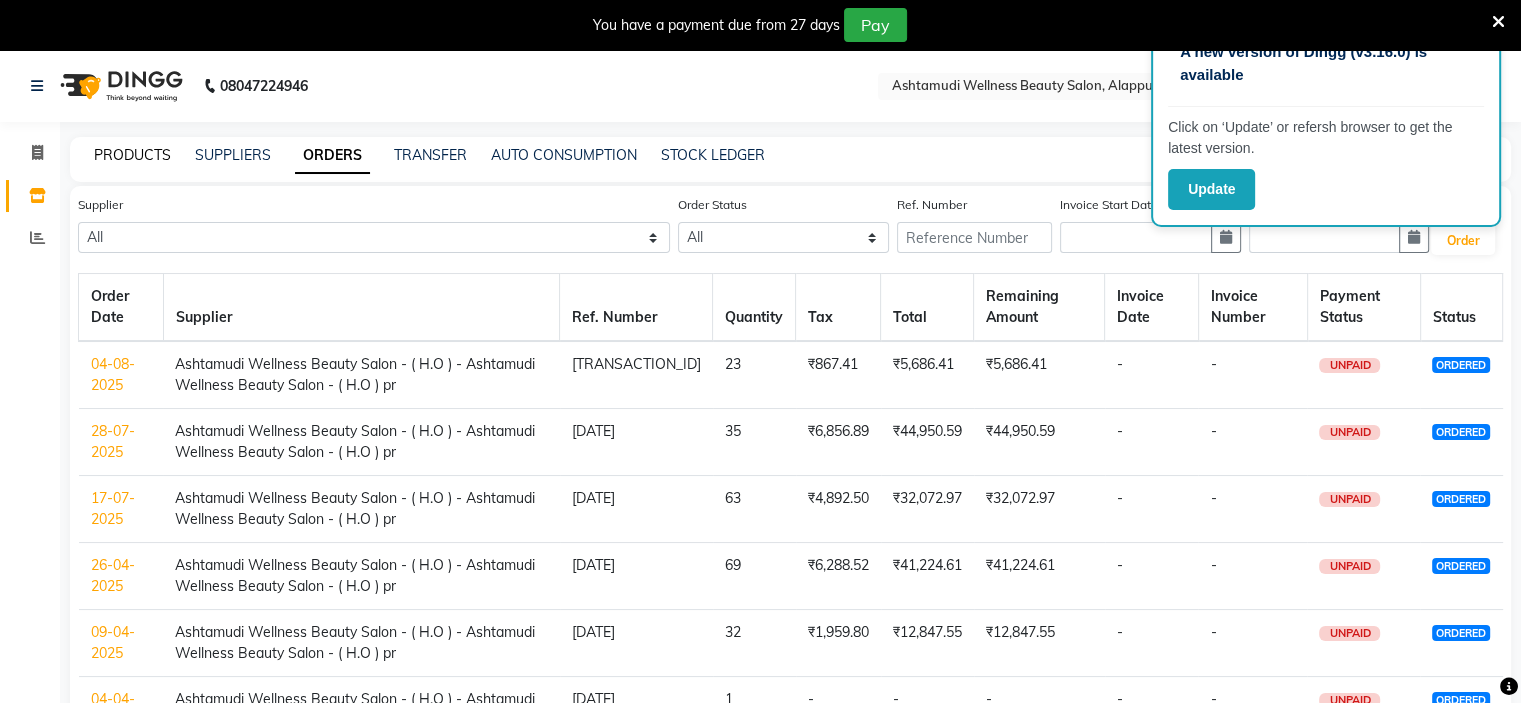 click on "PRODUCTS" 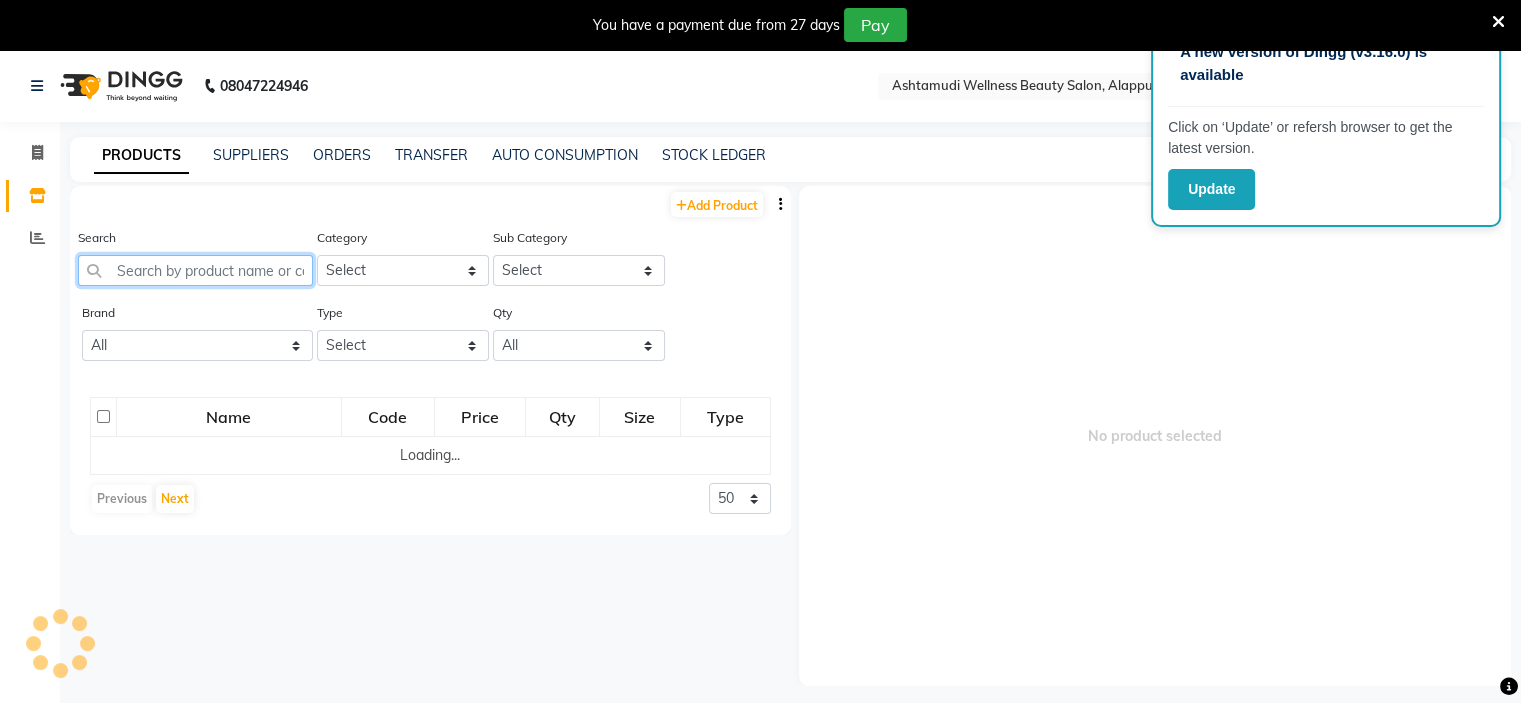 click 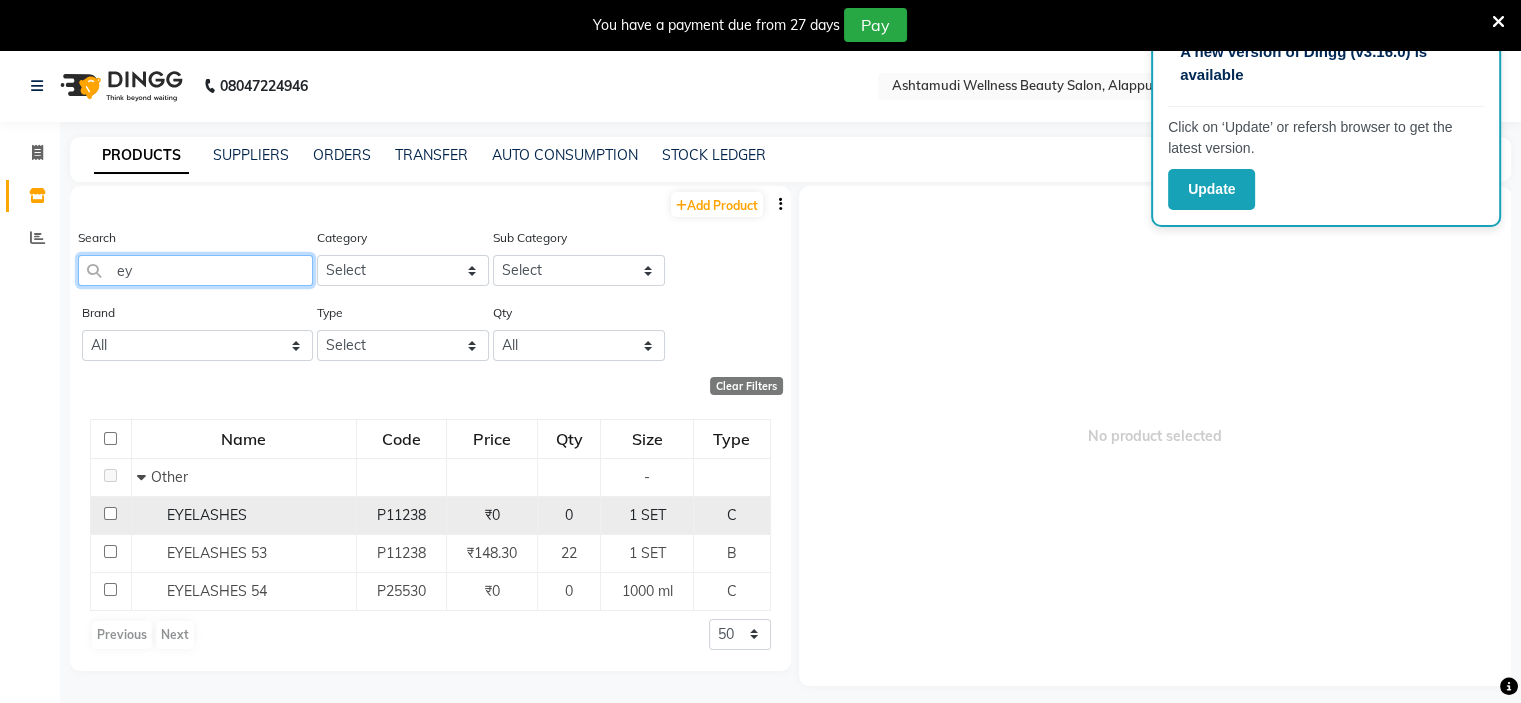 type on "e" 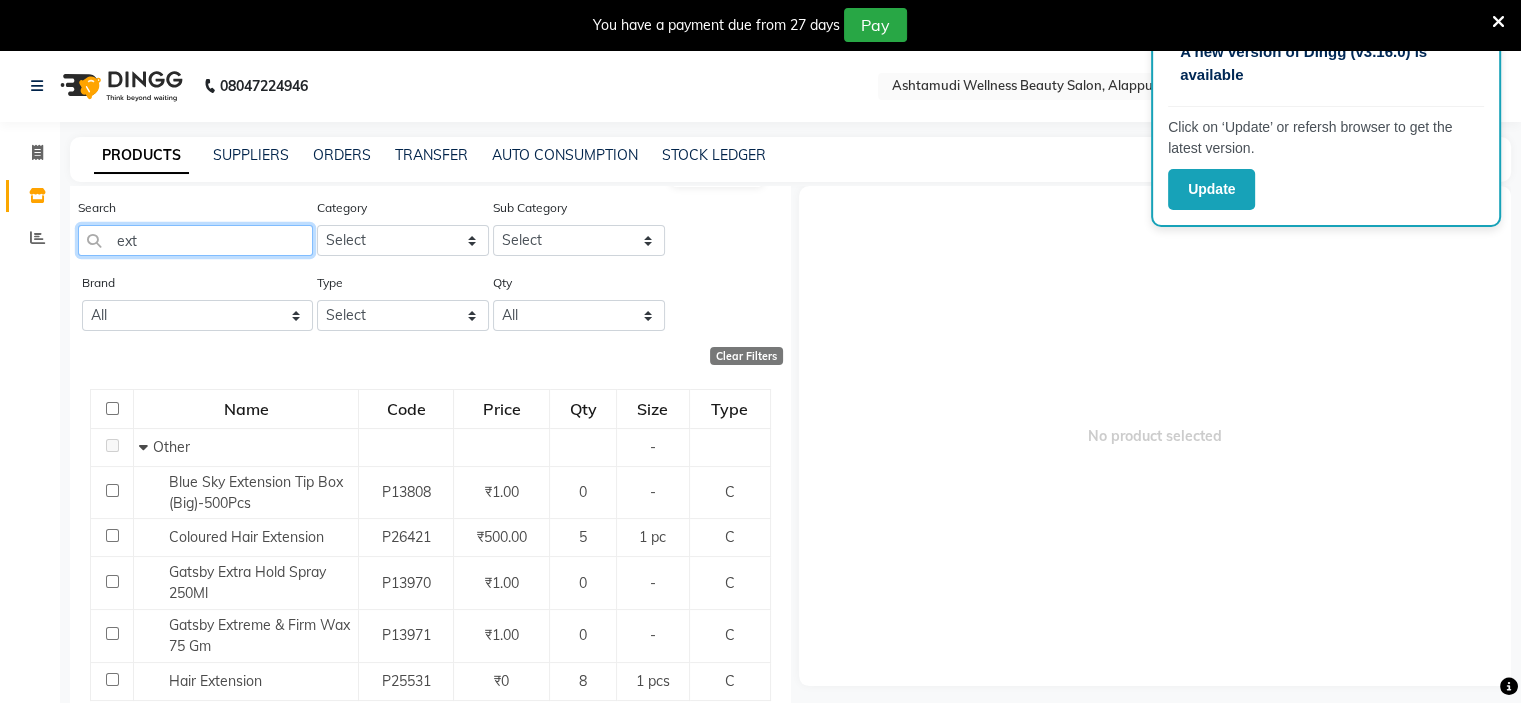 scroll, scrollTop: 55, scrollLeft: 0, axis: vertical 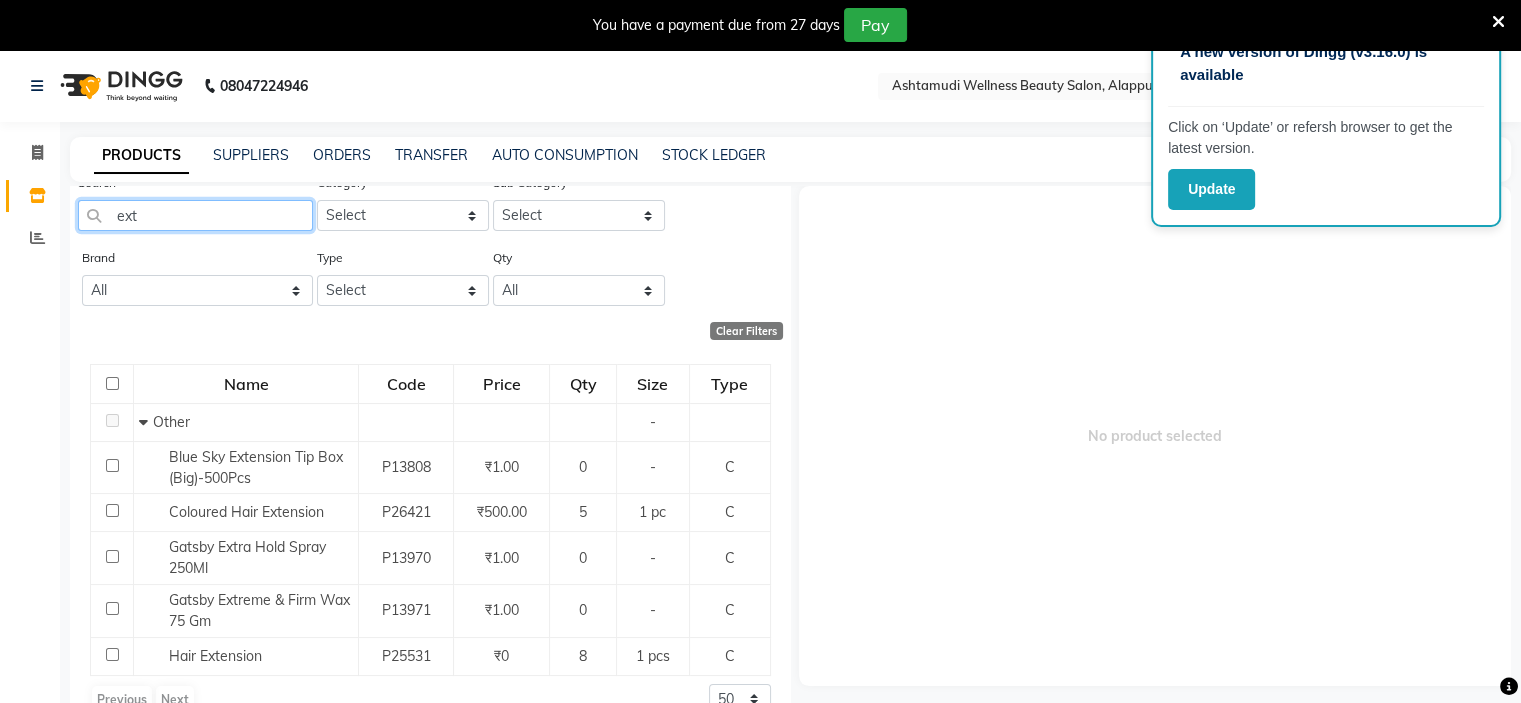 type on "ext" 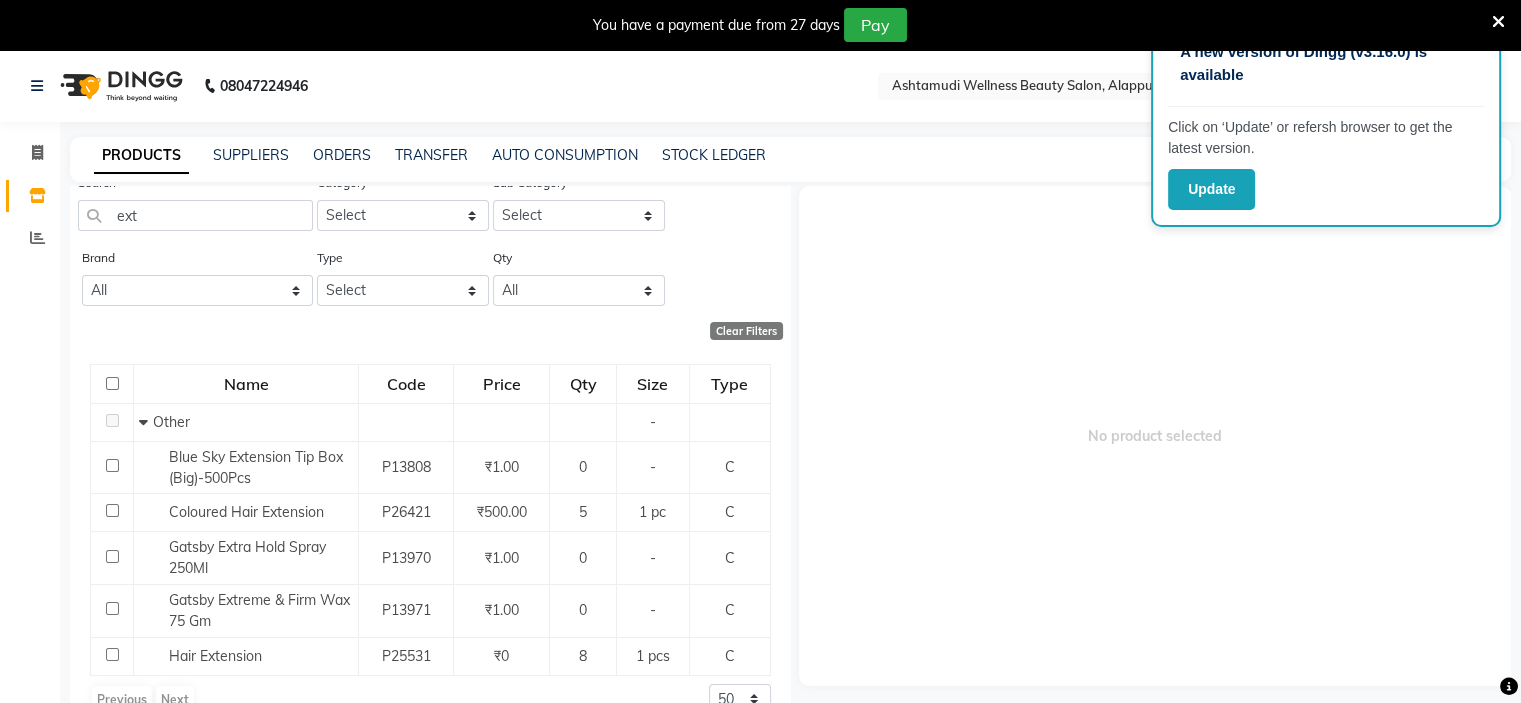 click at bounding box center (1498, 22) 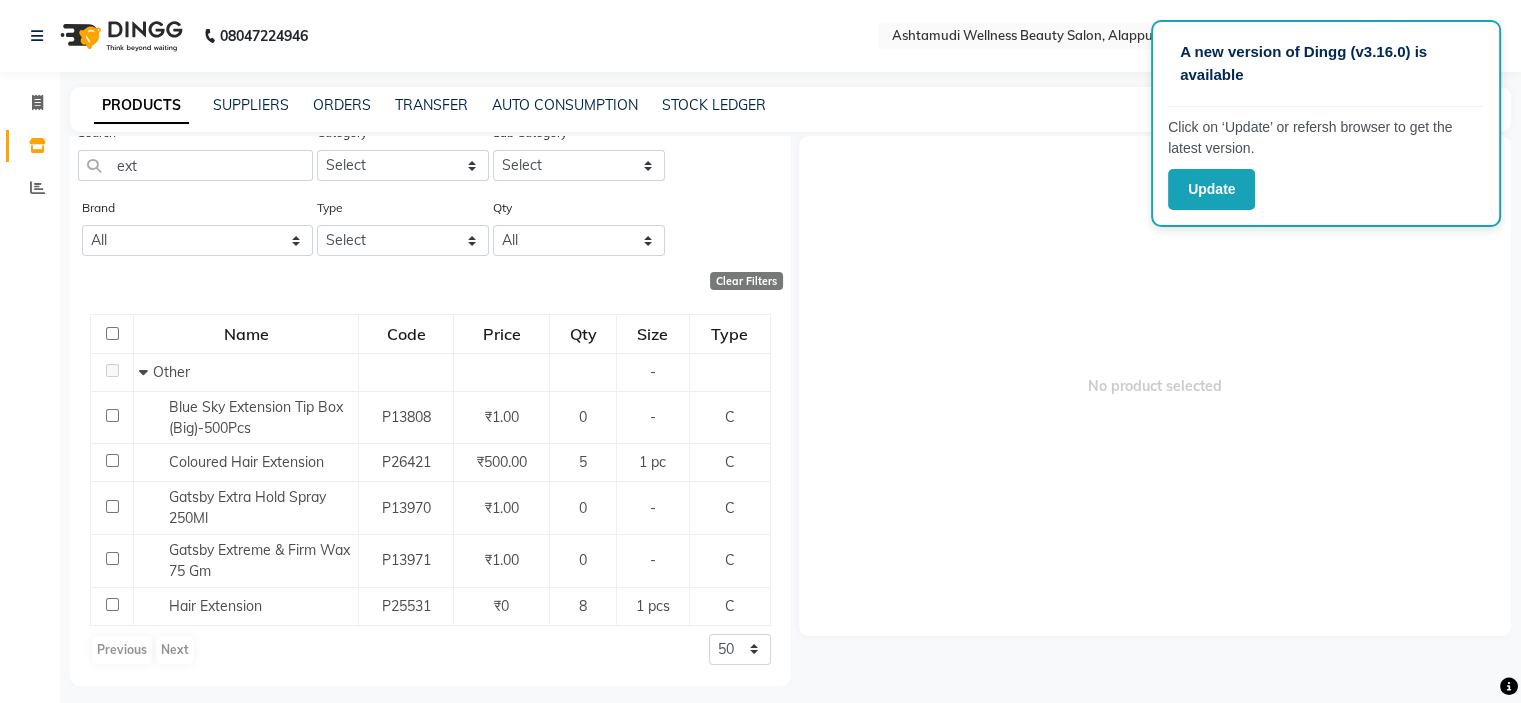 click on "No product selected" at bounding box center (1155, 386) 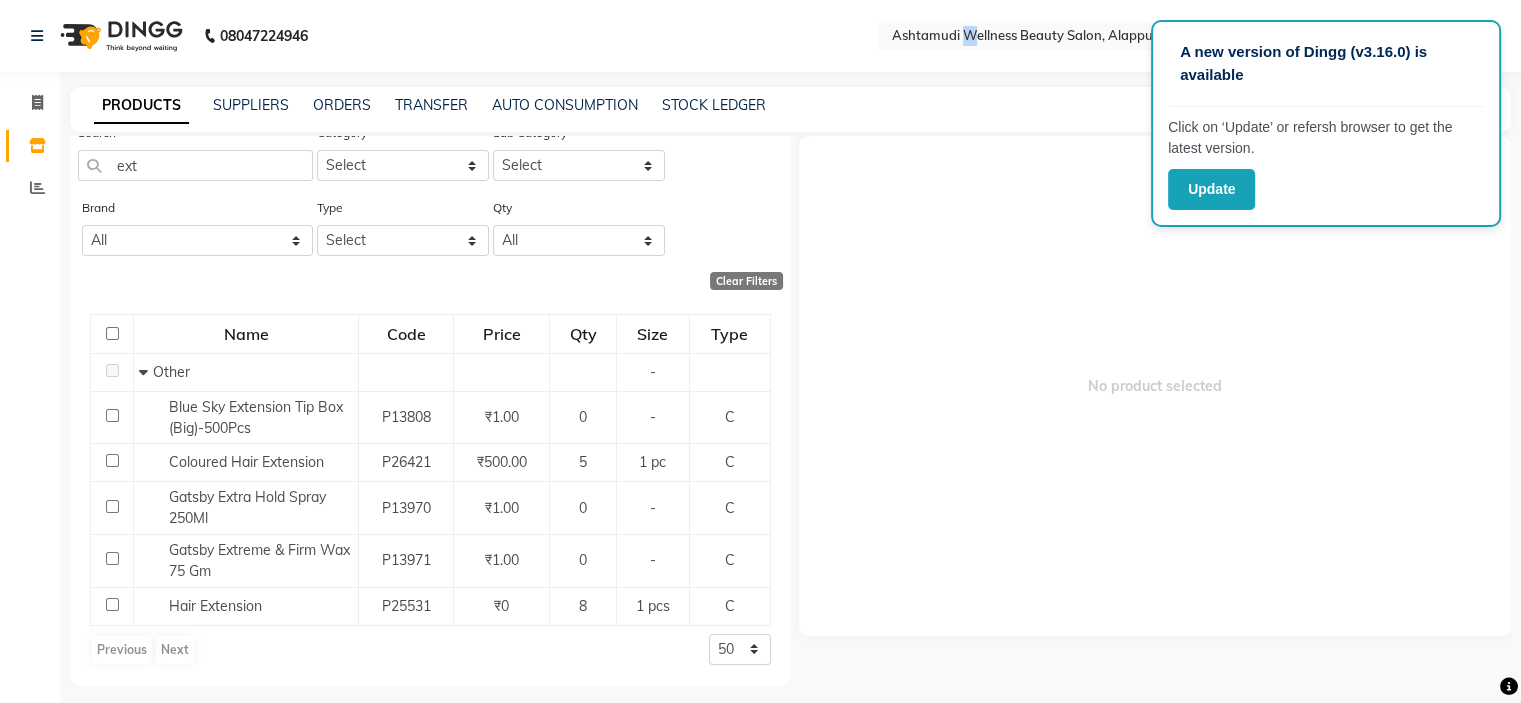 click on "08047224946 Select Location × Ashtamudi Wellness Beauty Salon, Alappuzha Default Panel My Panel English ENGLISH Español العربية मराठी हिंदी ગુજરાતી தமிழ் 中文 Notifications nothing to show SAJINA Manage Profile Change Password Sign out  Version:3.15.11" 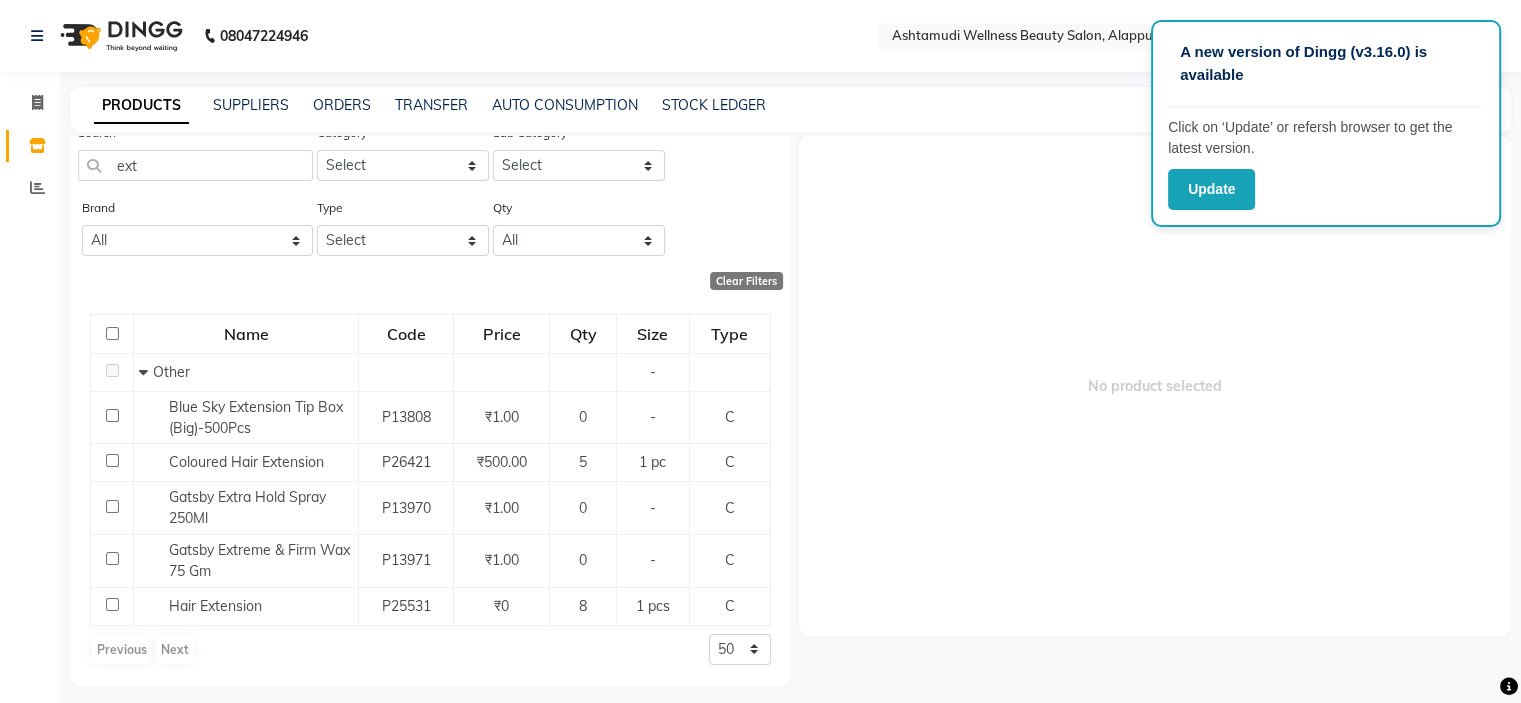 drag, startPoint x: 1081, startPoint y: 210, endPoint x: 1056, endPoint y: 135, distance: 79.05694 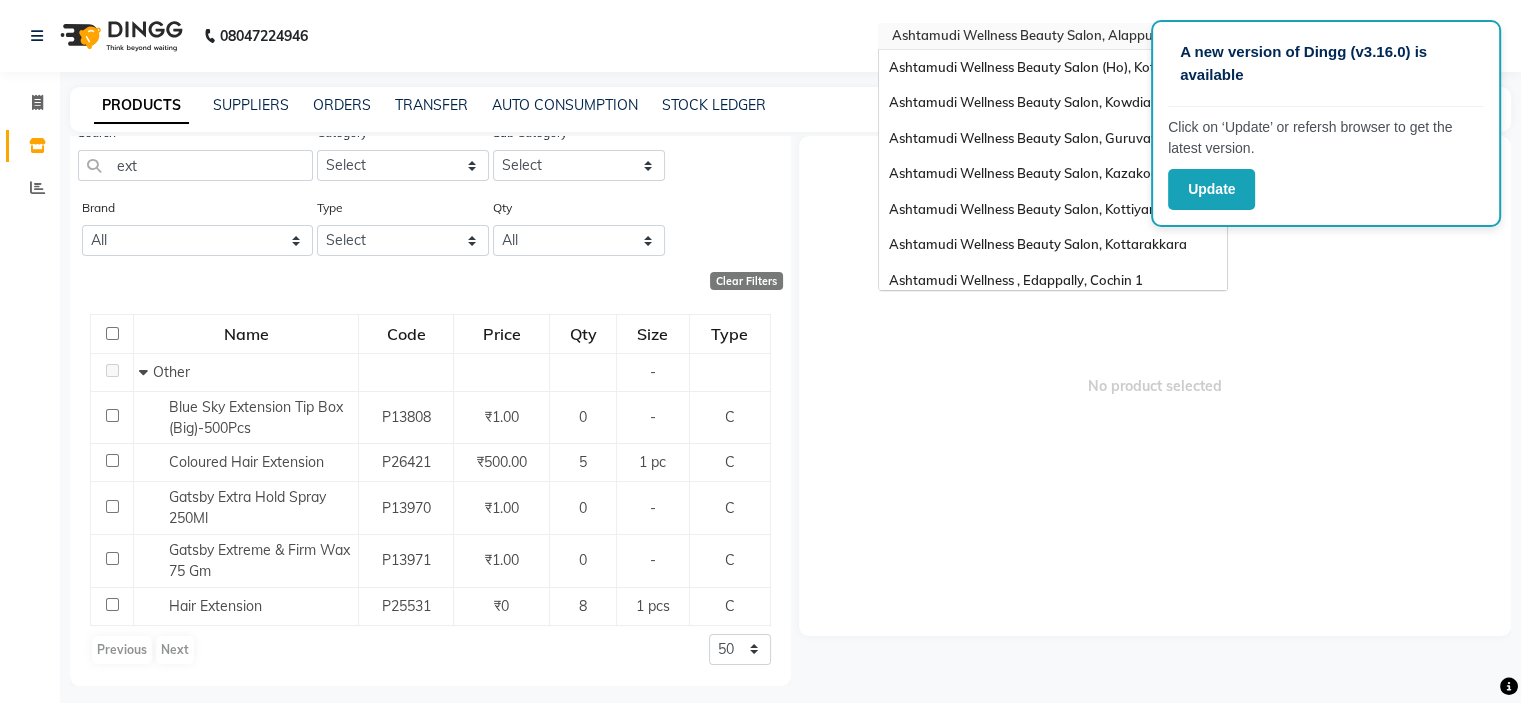 click at bounding box center [1033, 38] 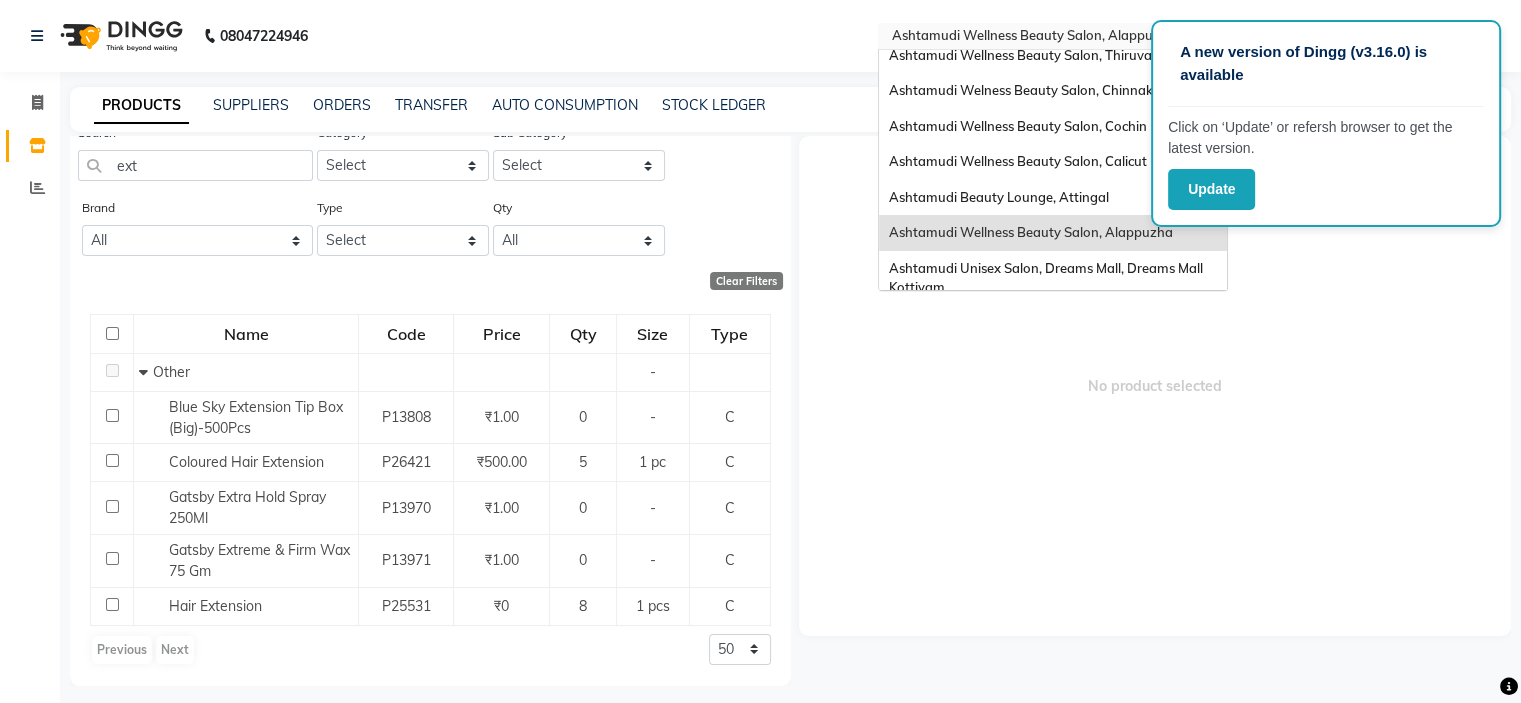 scroll, scrollTop: 300, scrollLeft: 0, axis: vertical 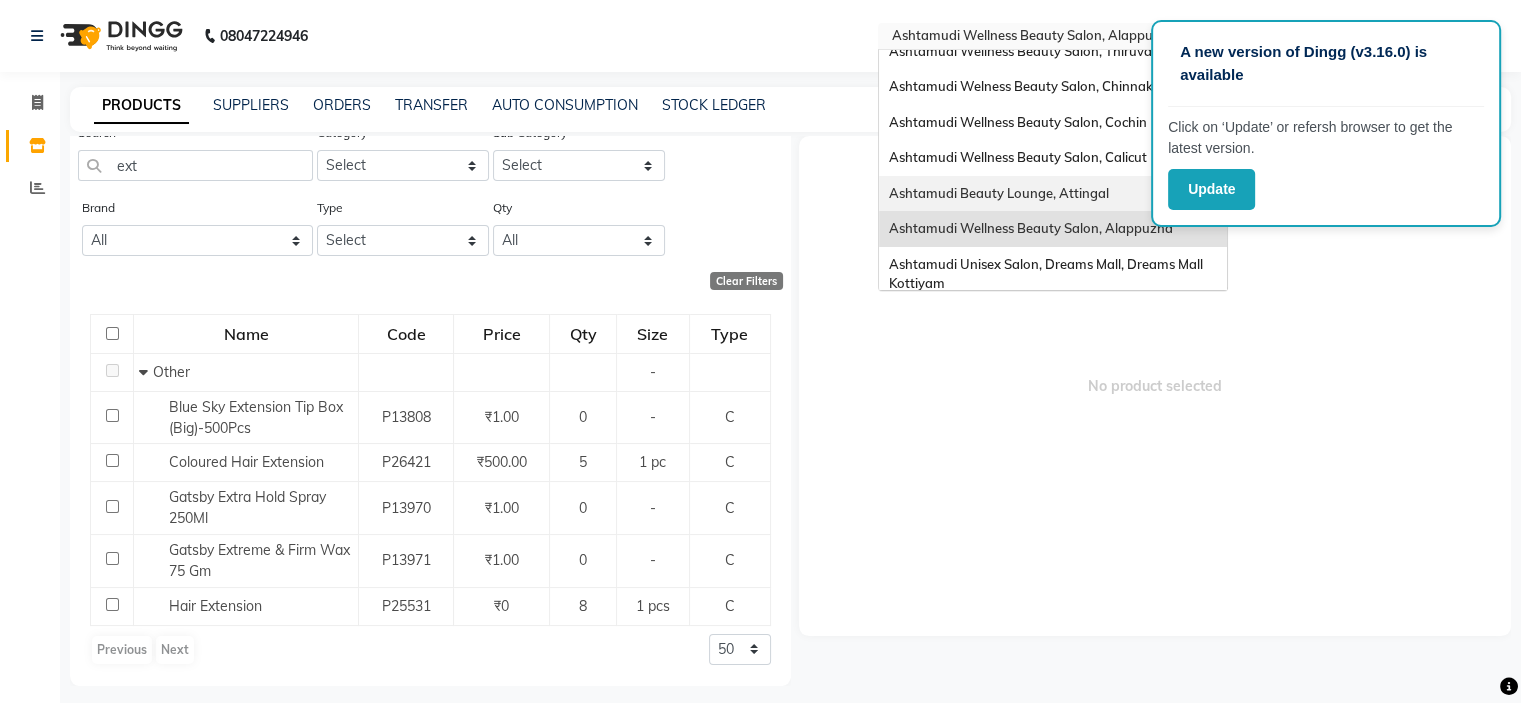 click on "Ashtamudi Beauty Lounge, Attingal" at bounding box center (1053, 194) 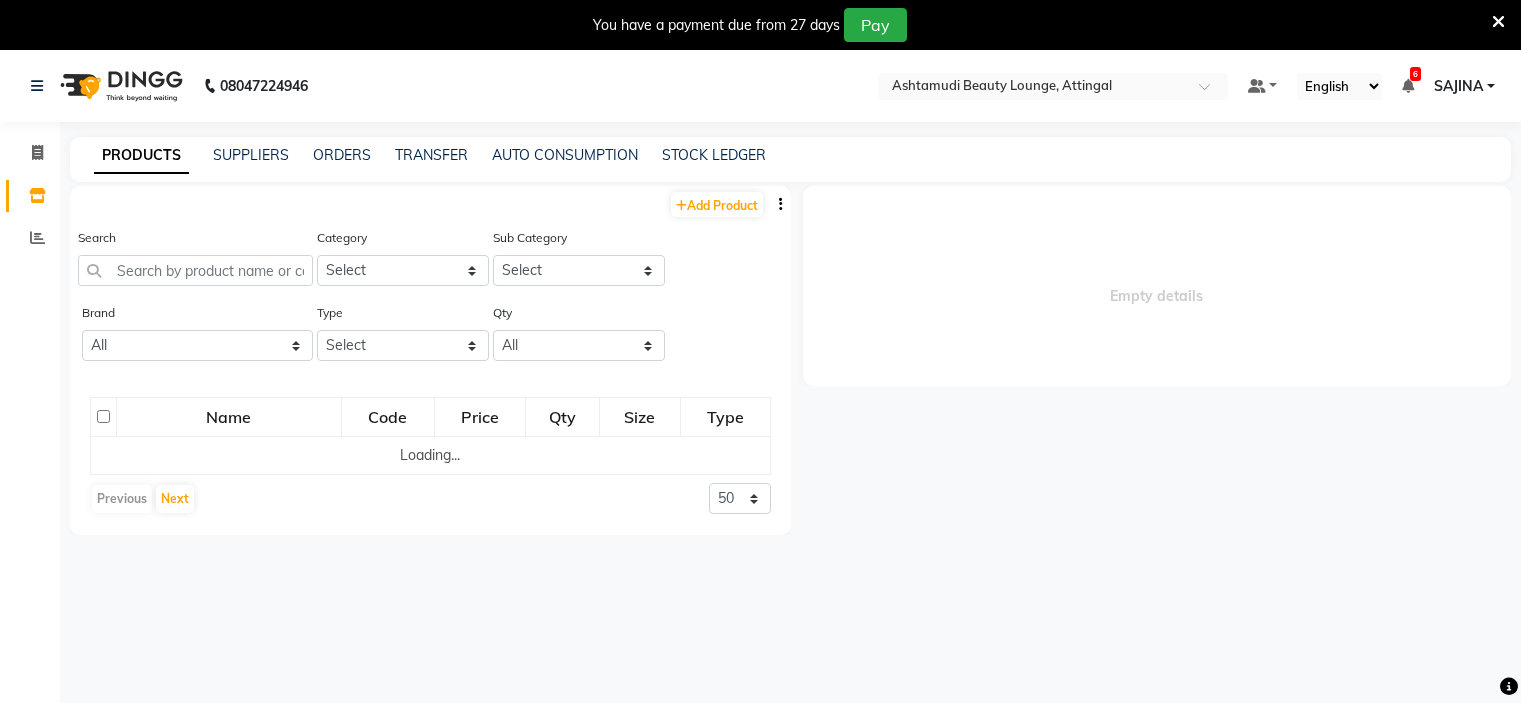 scroll, scrollTop: 0, scrollLeft: 0, axis: both 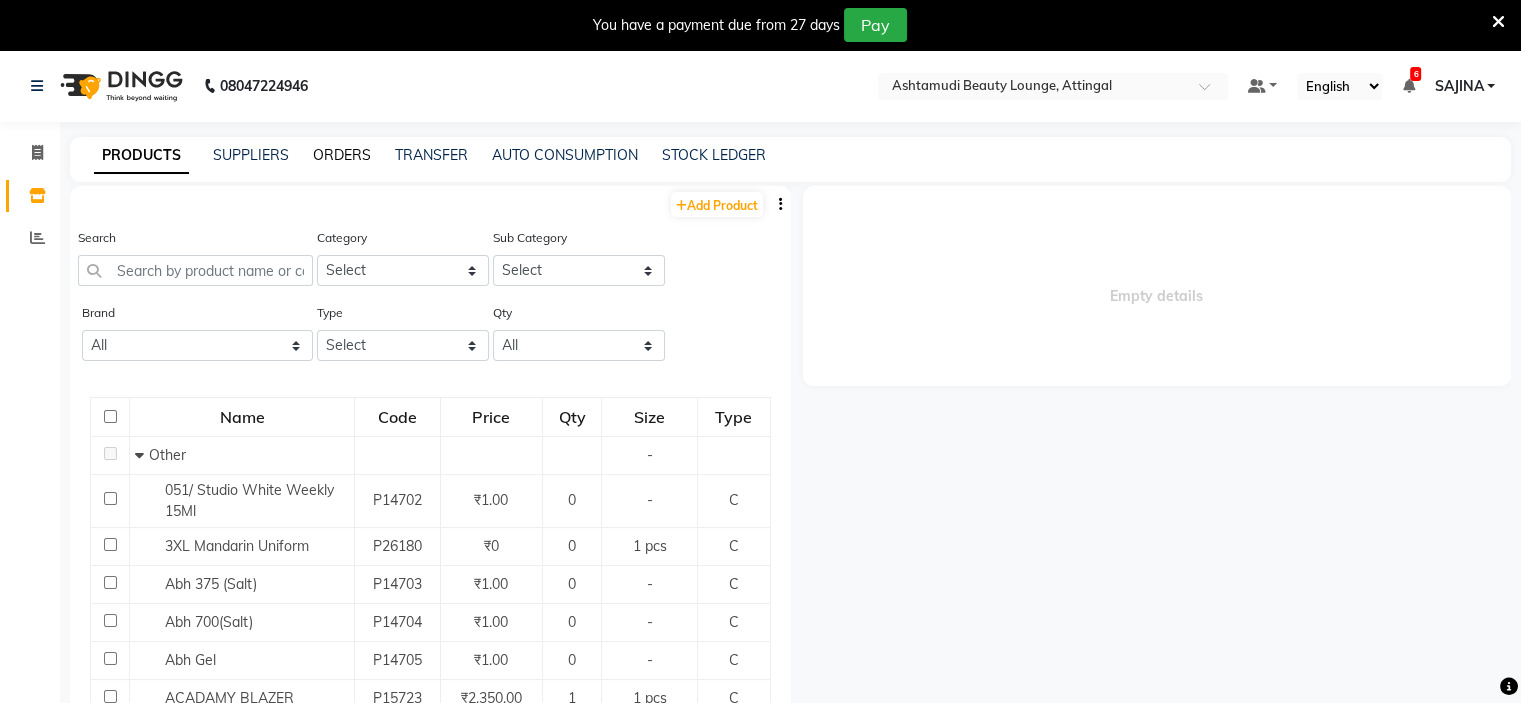 click on "ORDERS" 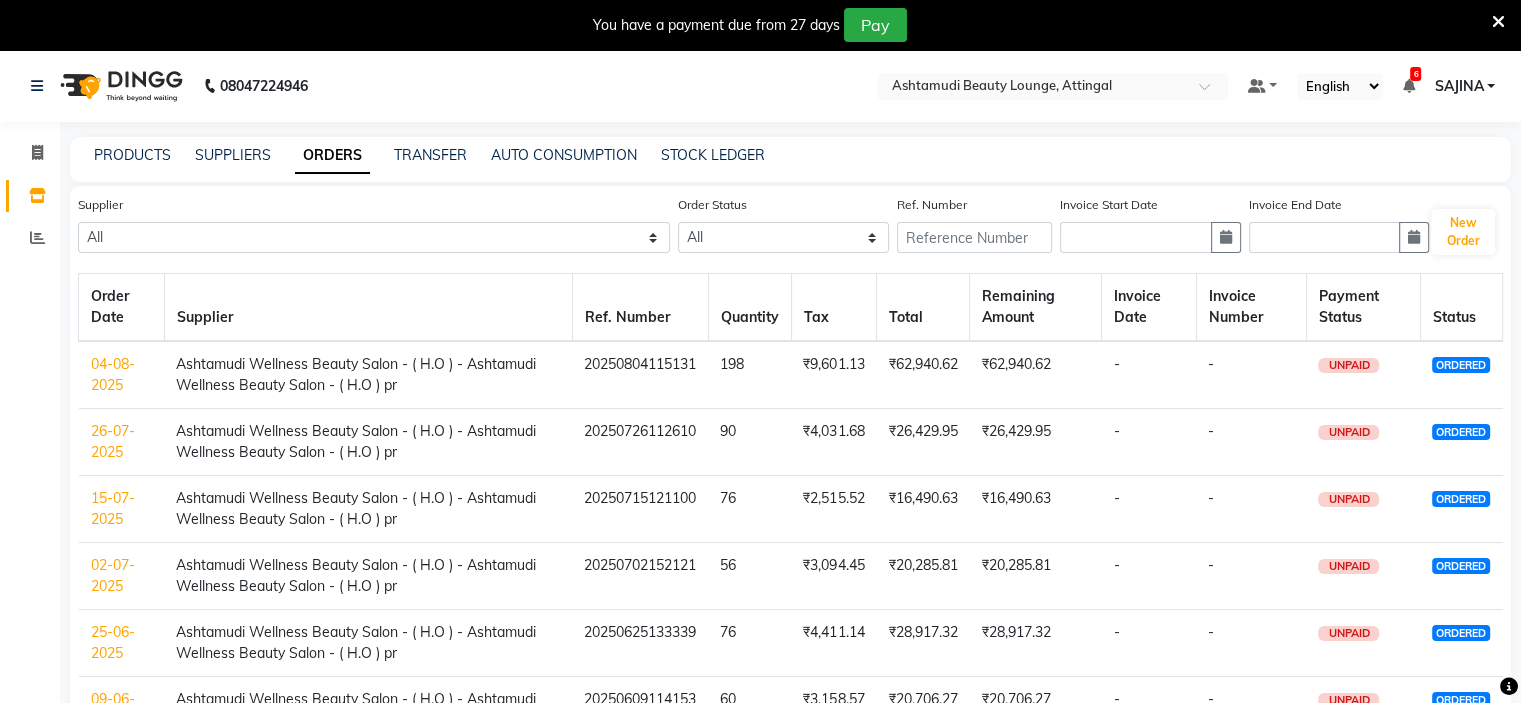 click on "04-08-2025" 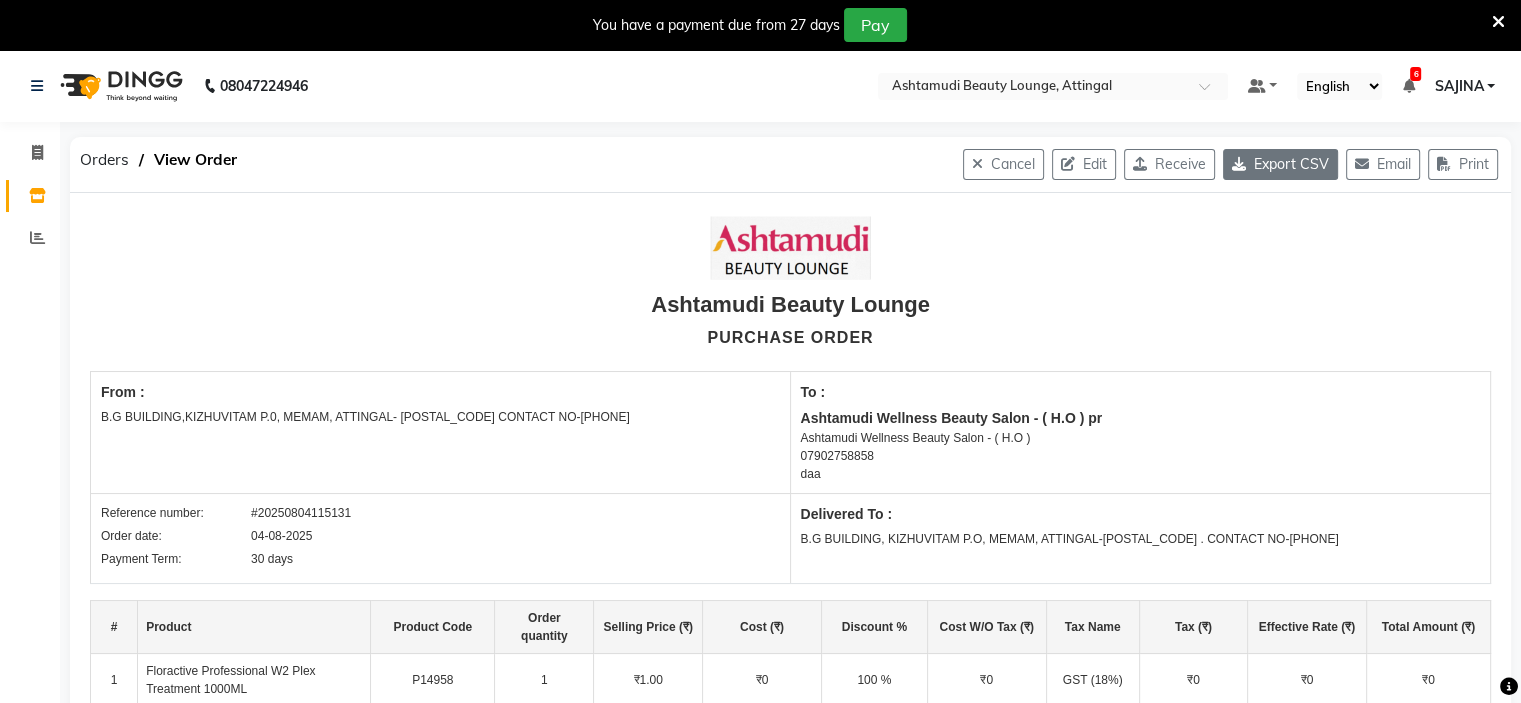 click on "Export CSV" 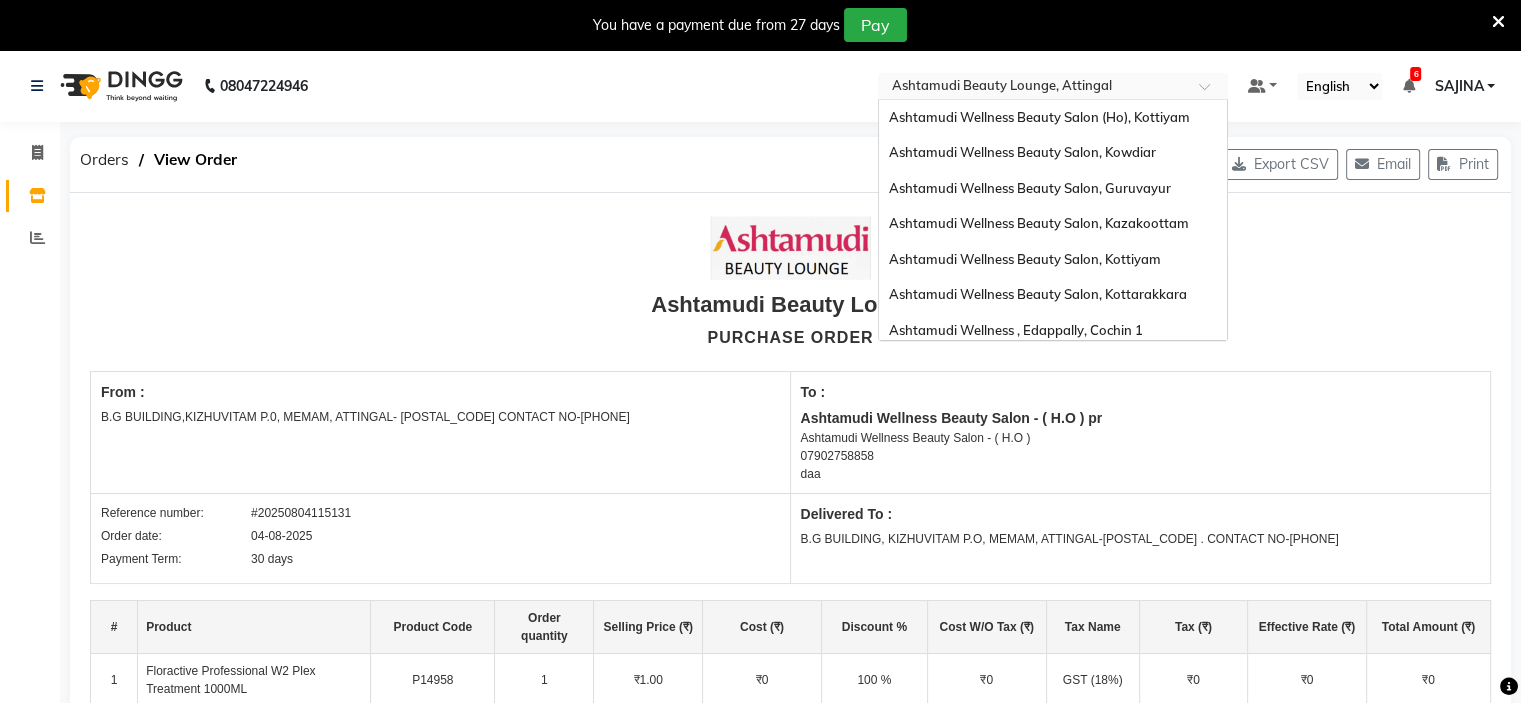 click at bounding box center (1033, 88) 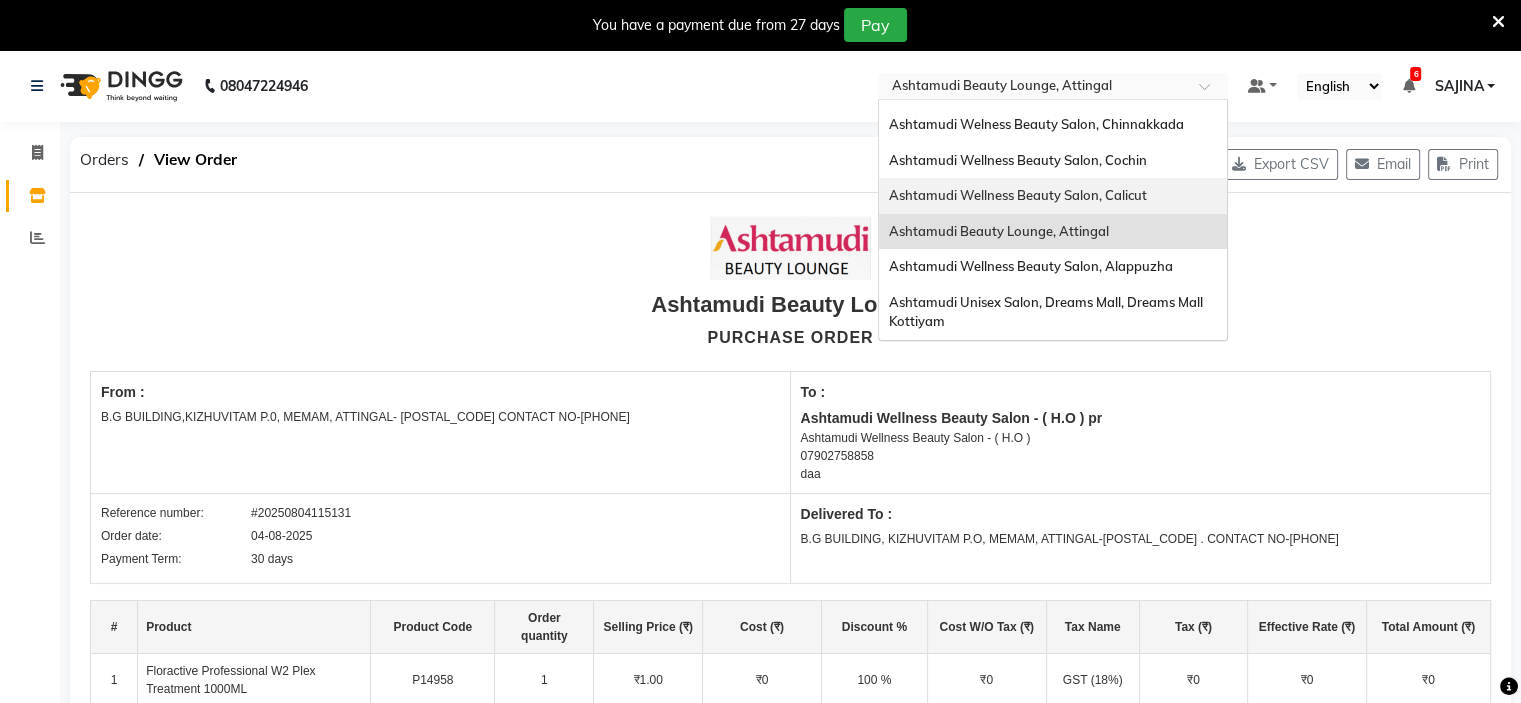 drag, startPoint x: 1116, startPoint y: 199, endPoint x: 1102, endPoint y: 204, distance: 14.866069 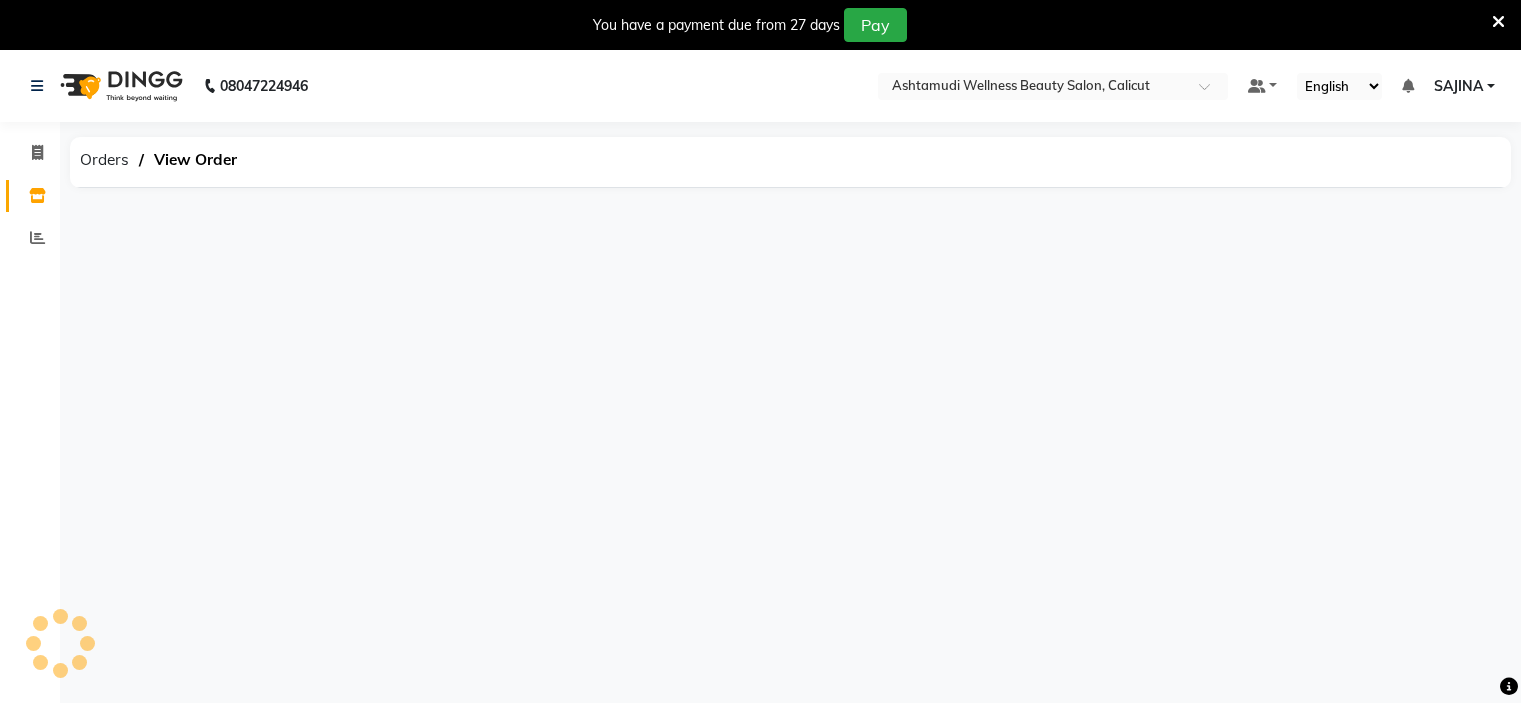 scroll, scrollTop: 0, scrollLeft: 0, axis: both 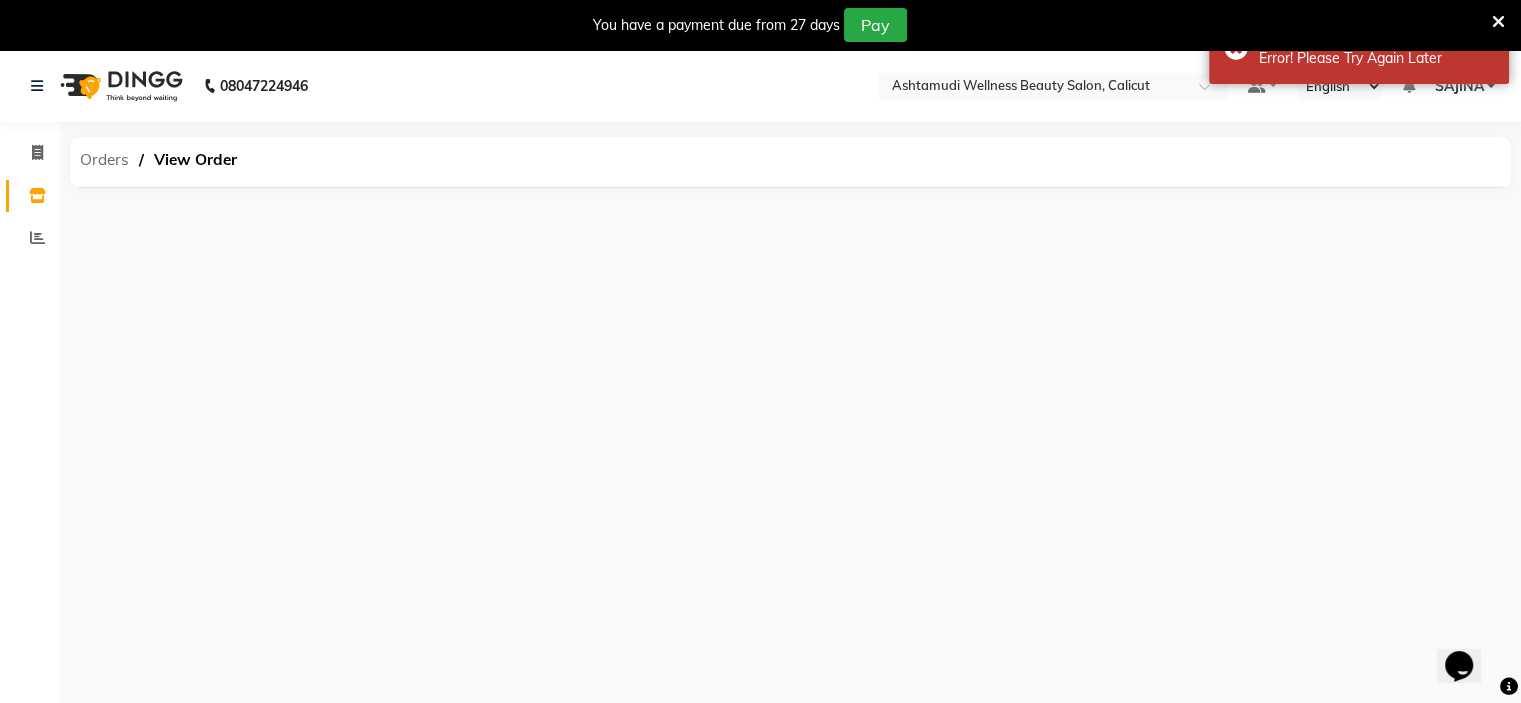 click on "Orders" 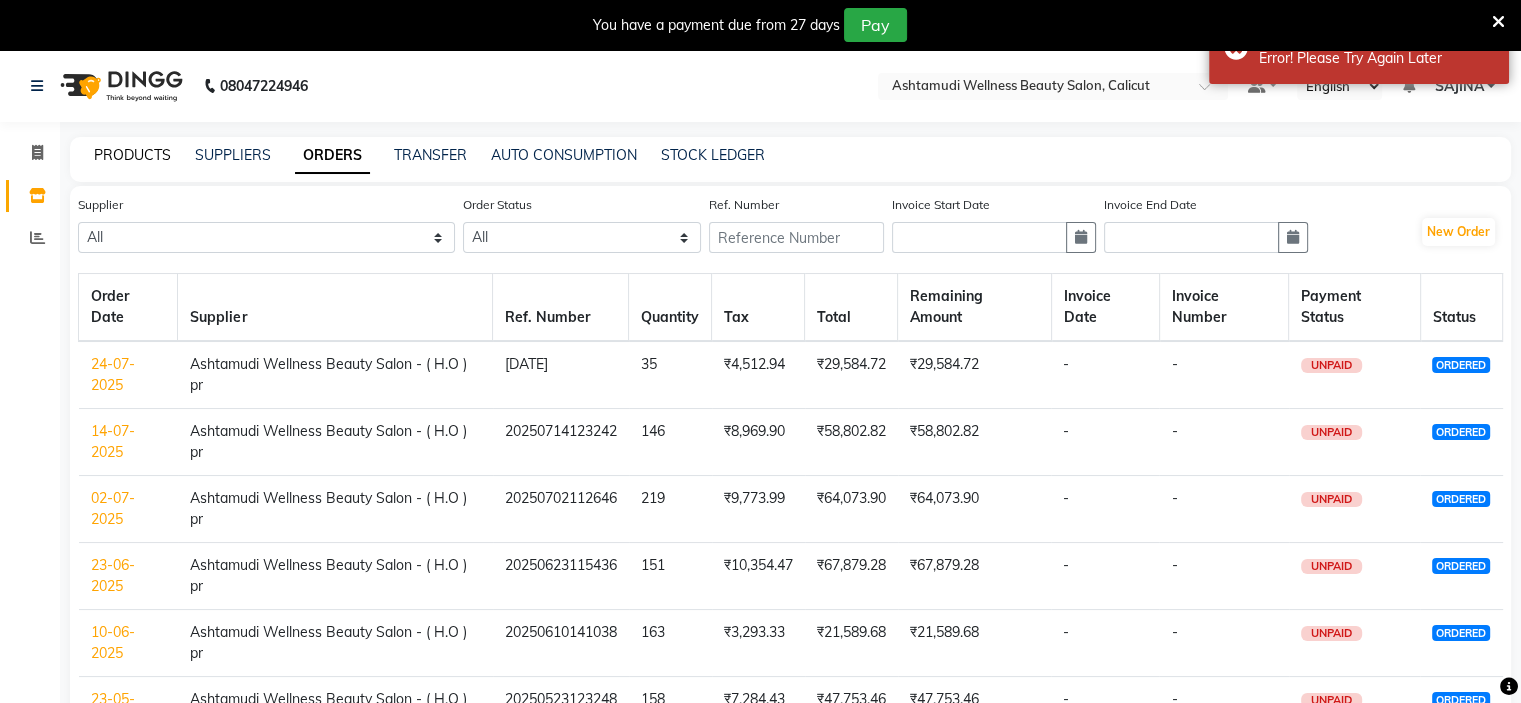 click on "PRODUCTS" 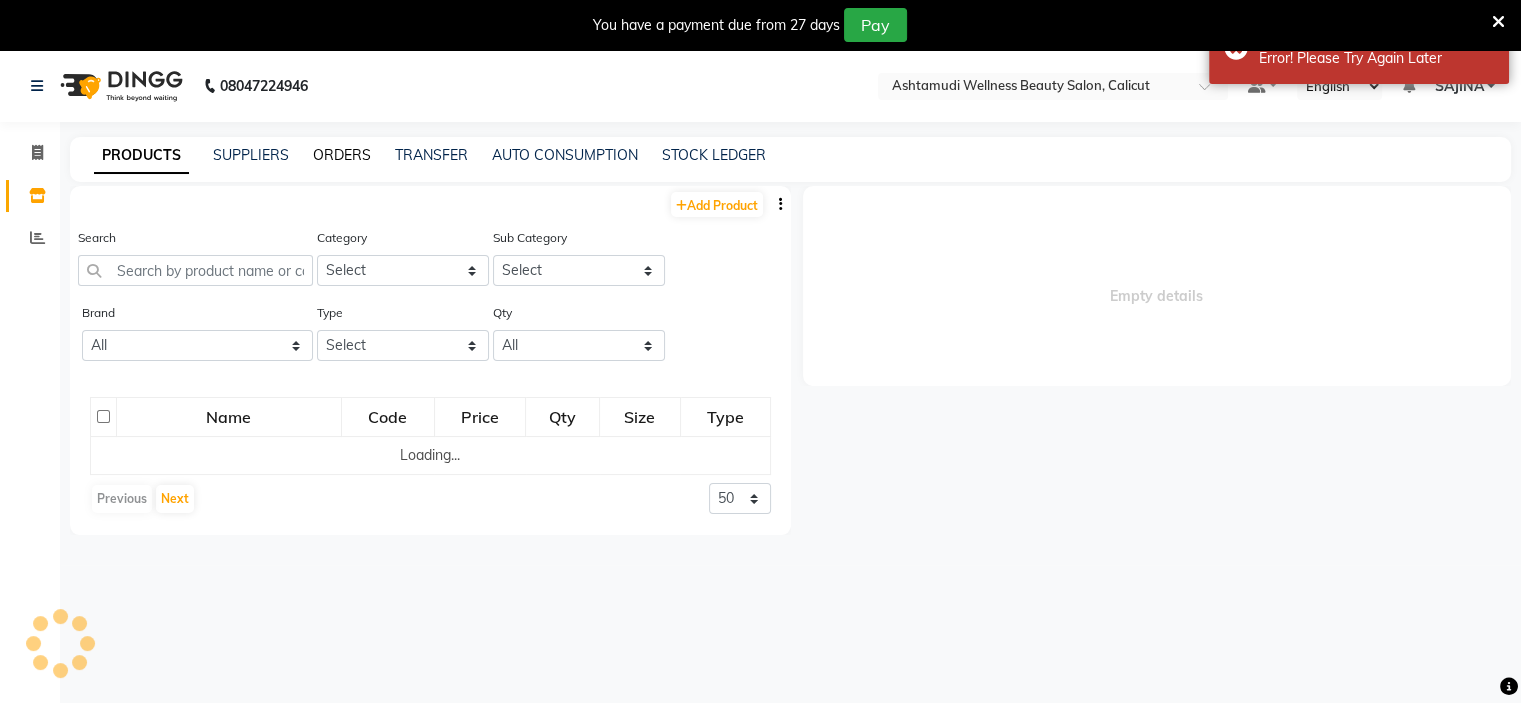 click on "ORDERS" 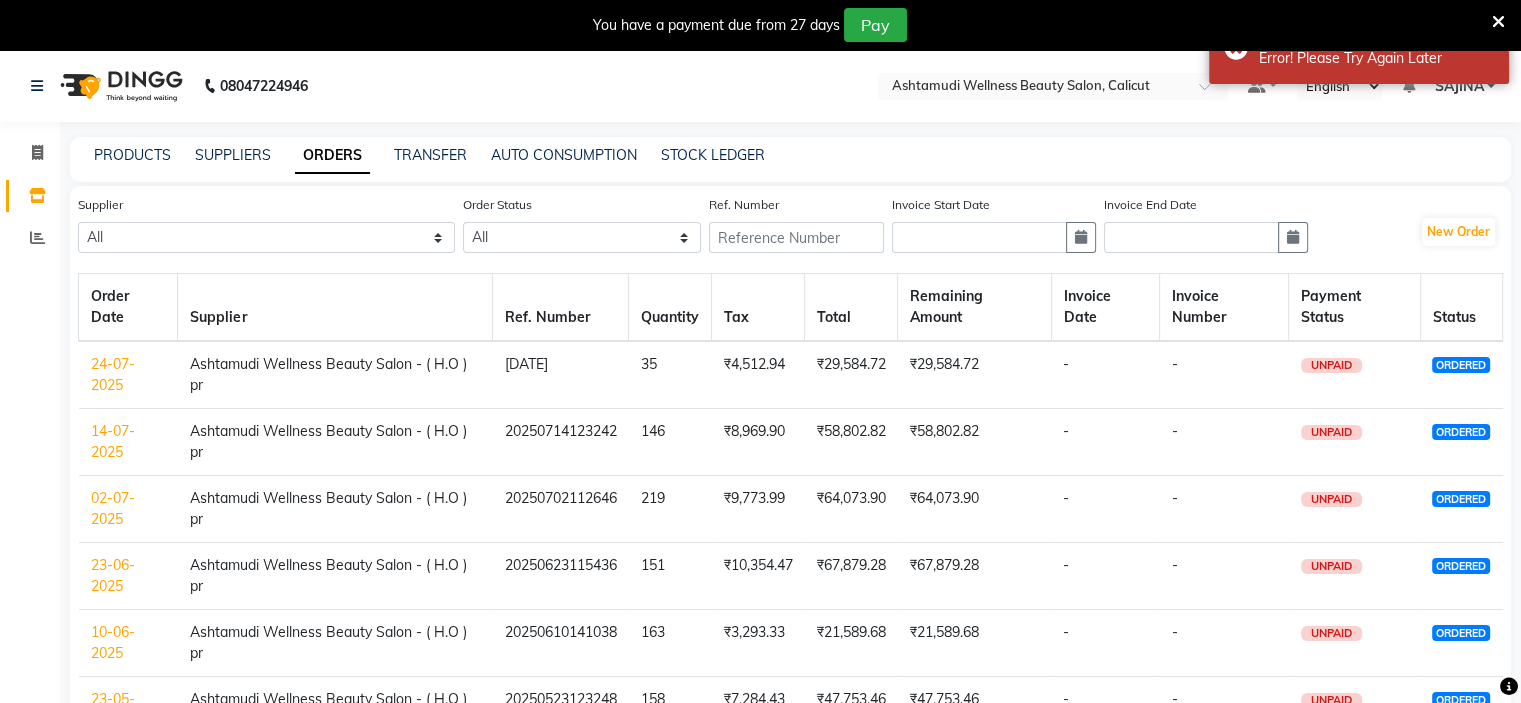 click on "24-07-2025" 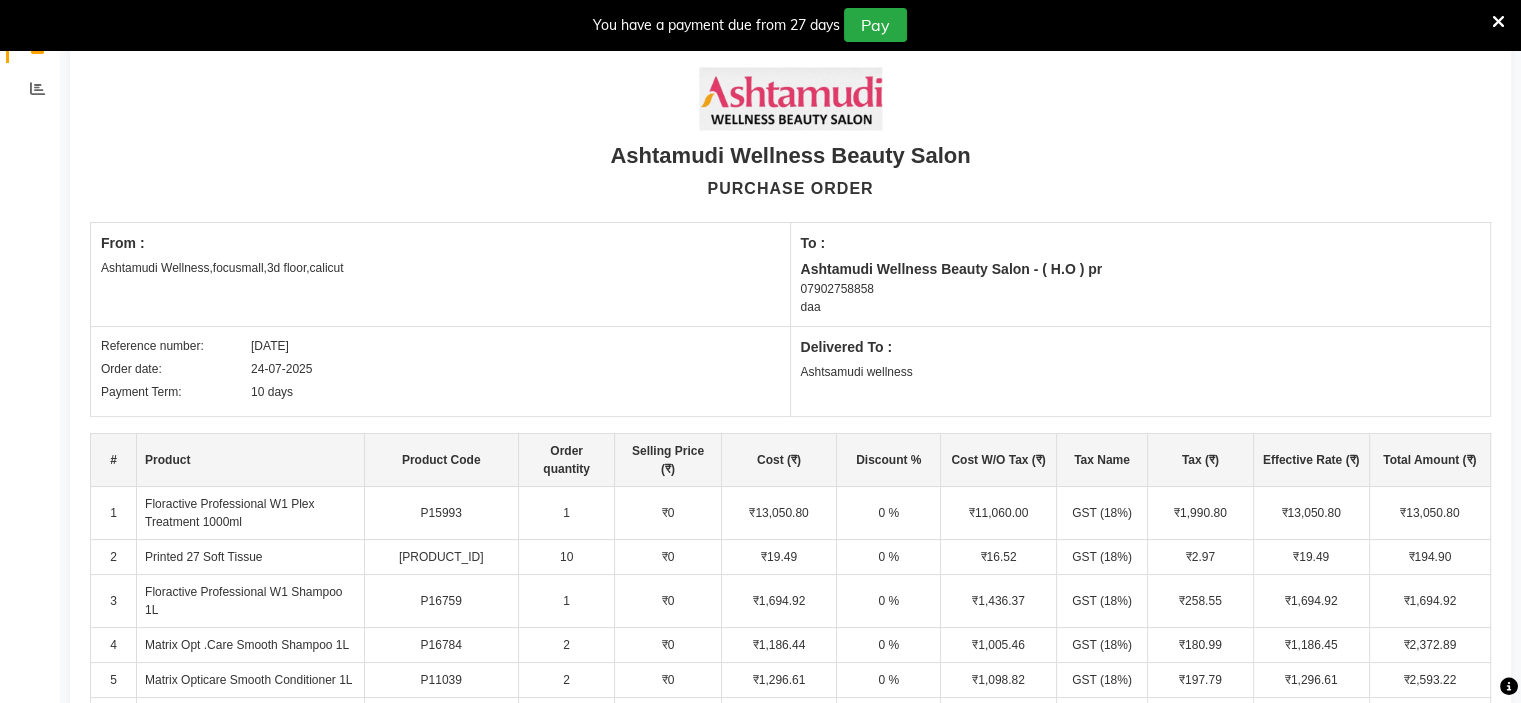 scroll, scrollTop: 0, scrollLeft: 0, axis: both 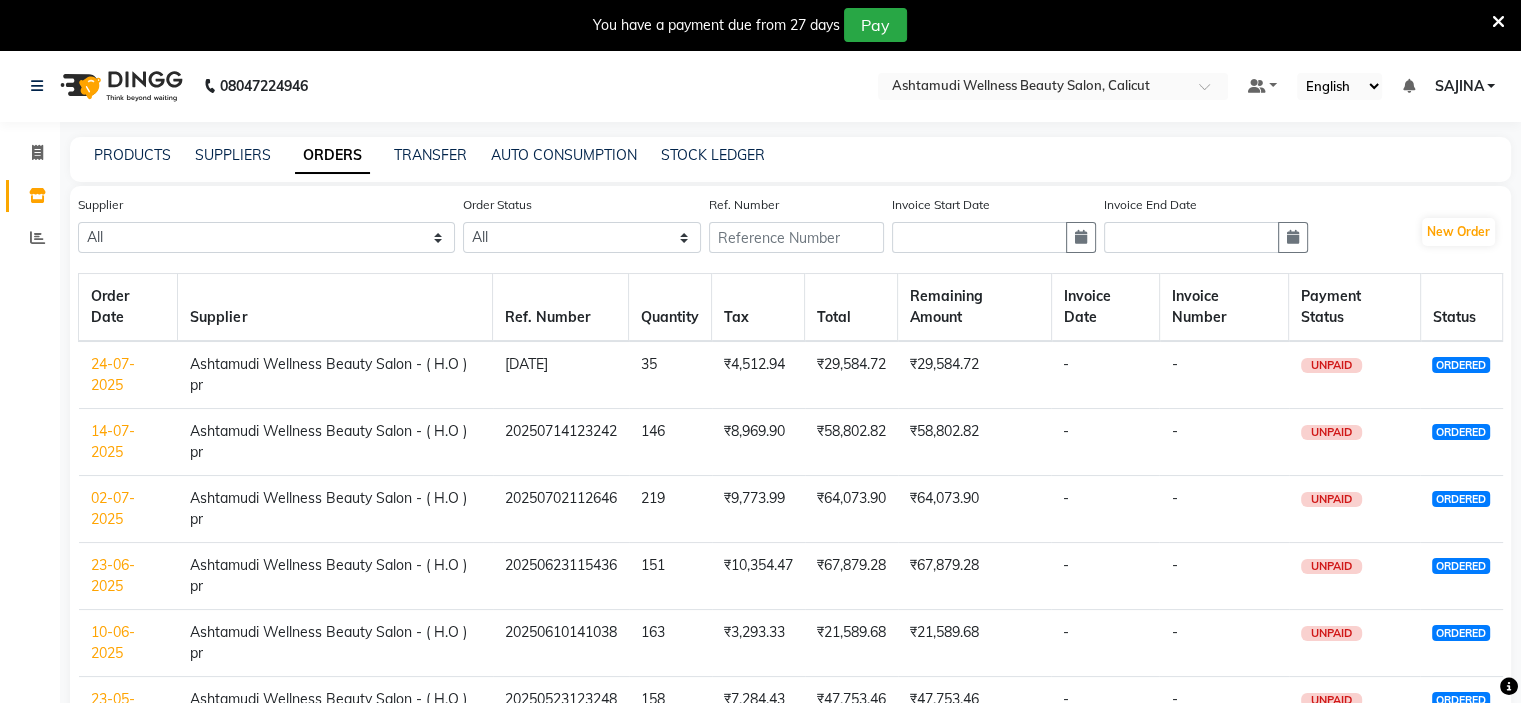 click on "14-07-2025" 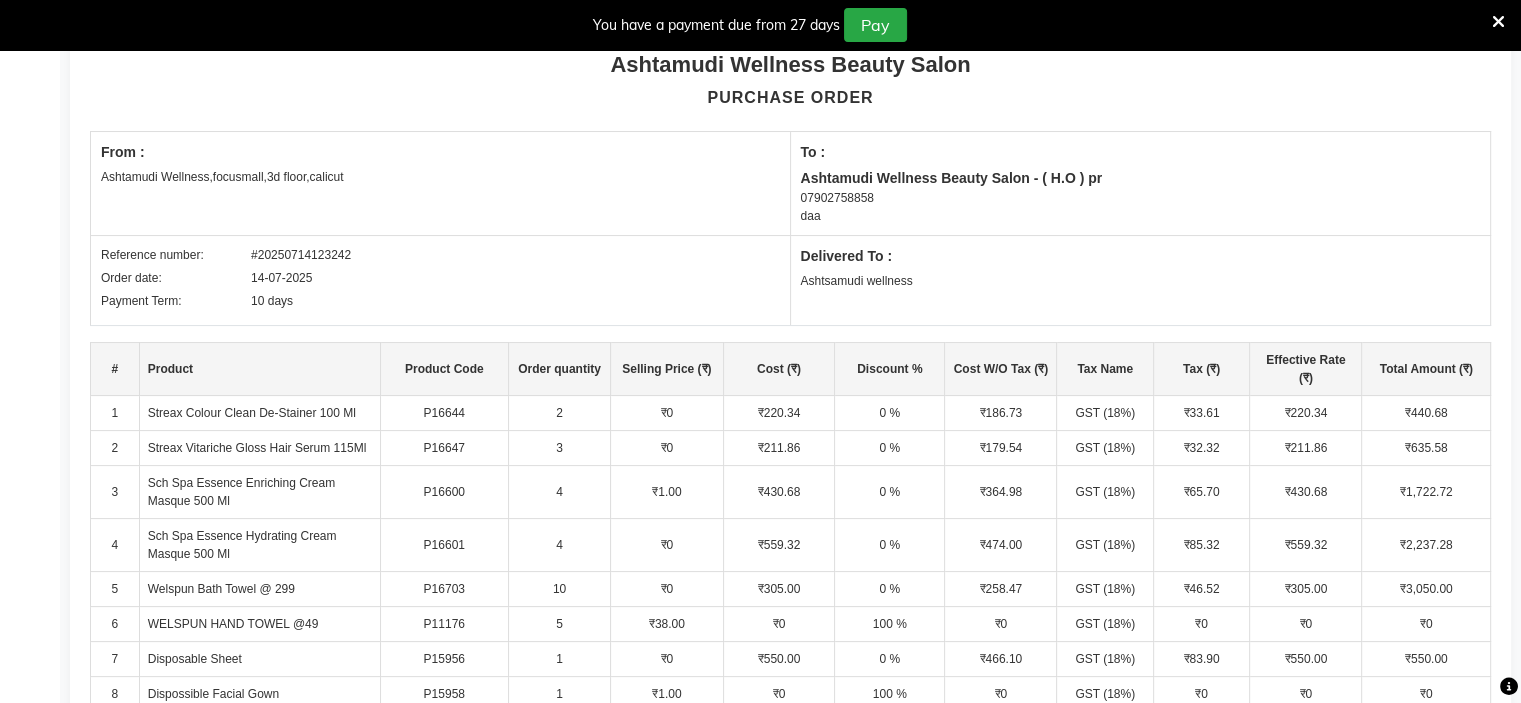 scroll, scrollTop: 0, scrollLeft: 0, axis: both 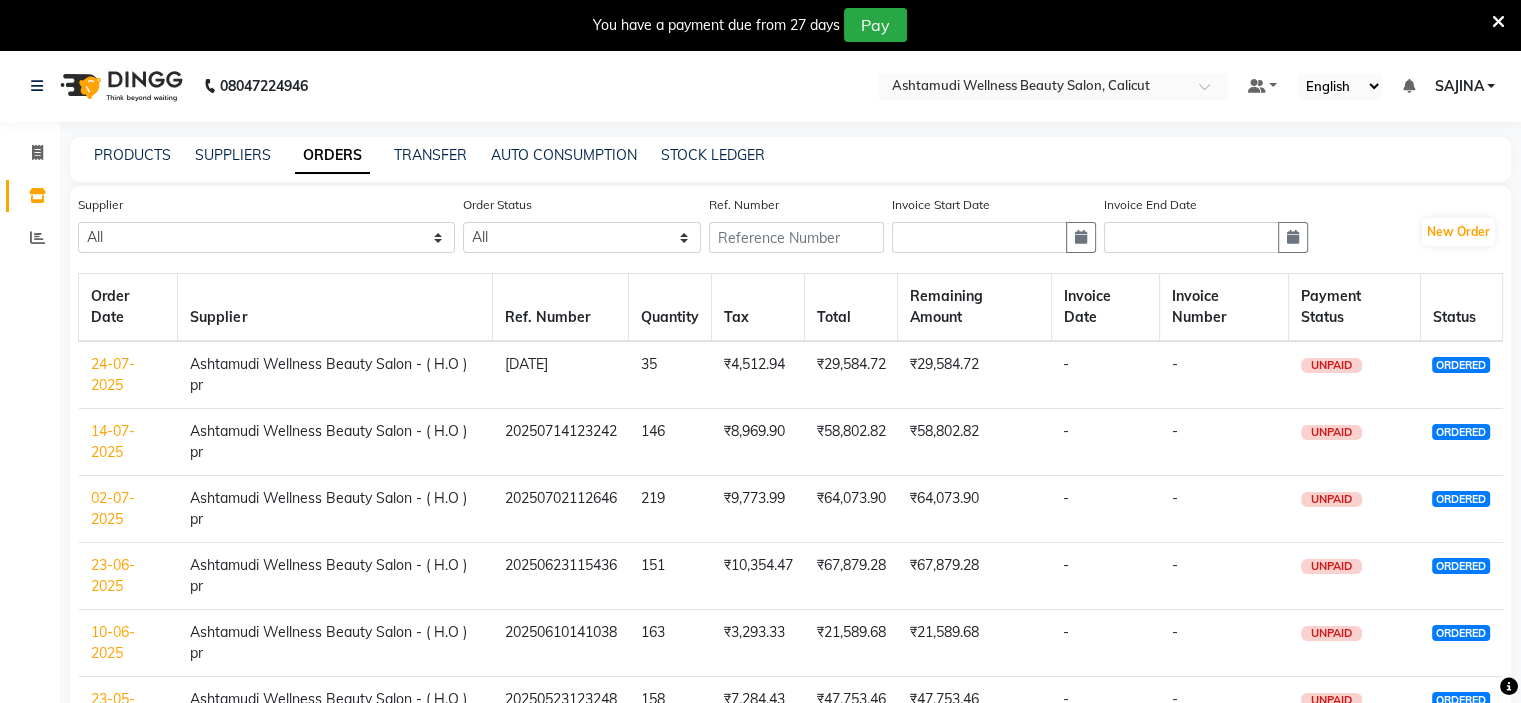 click on "02-07-2025" 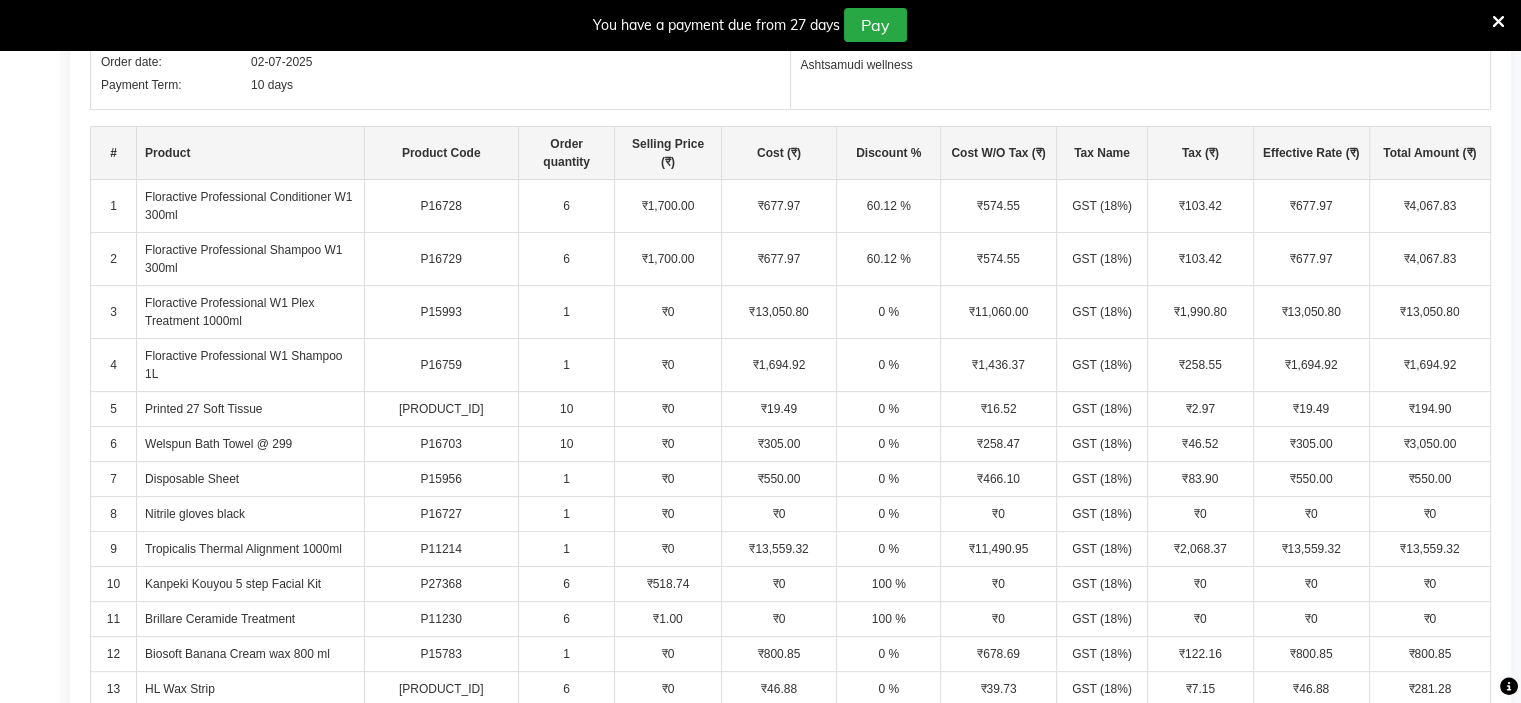 scroll, scrollTop: 100, scrollLeft: 0, axis: vertical 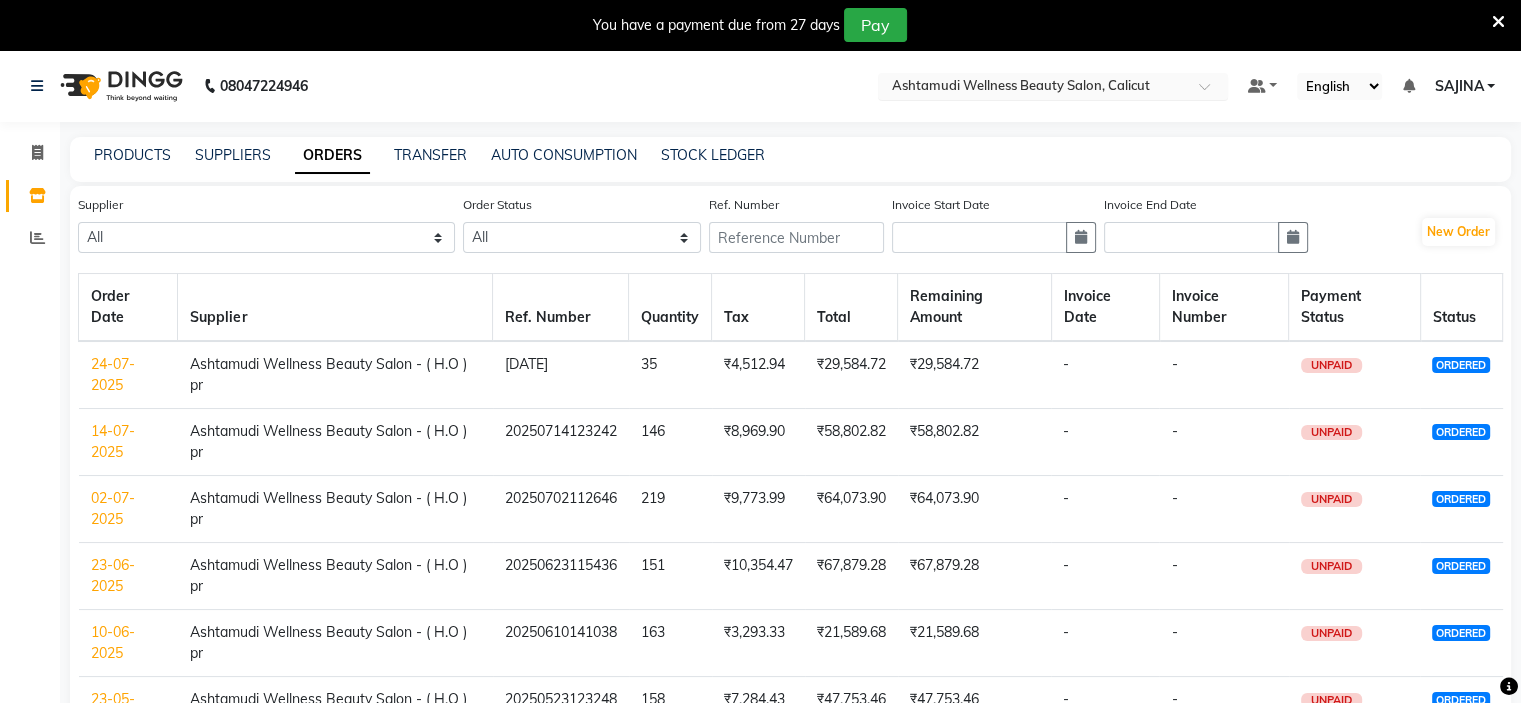 click at bounding box center (1033, 88) 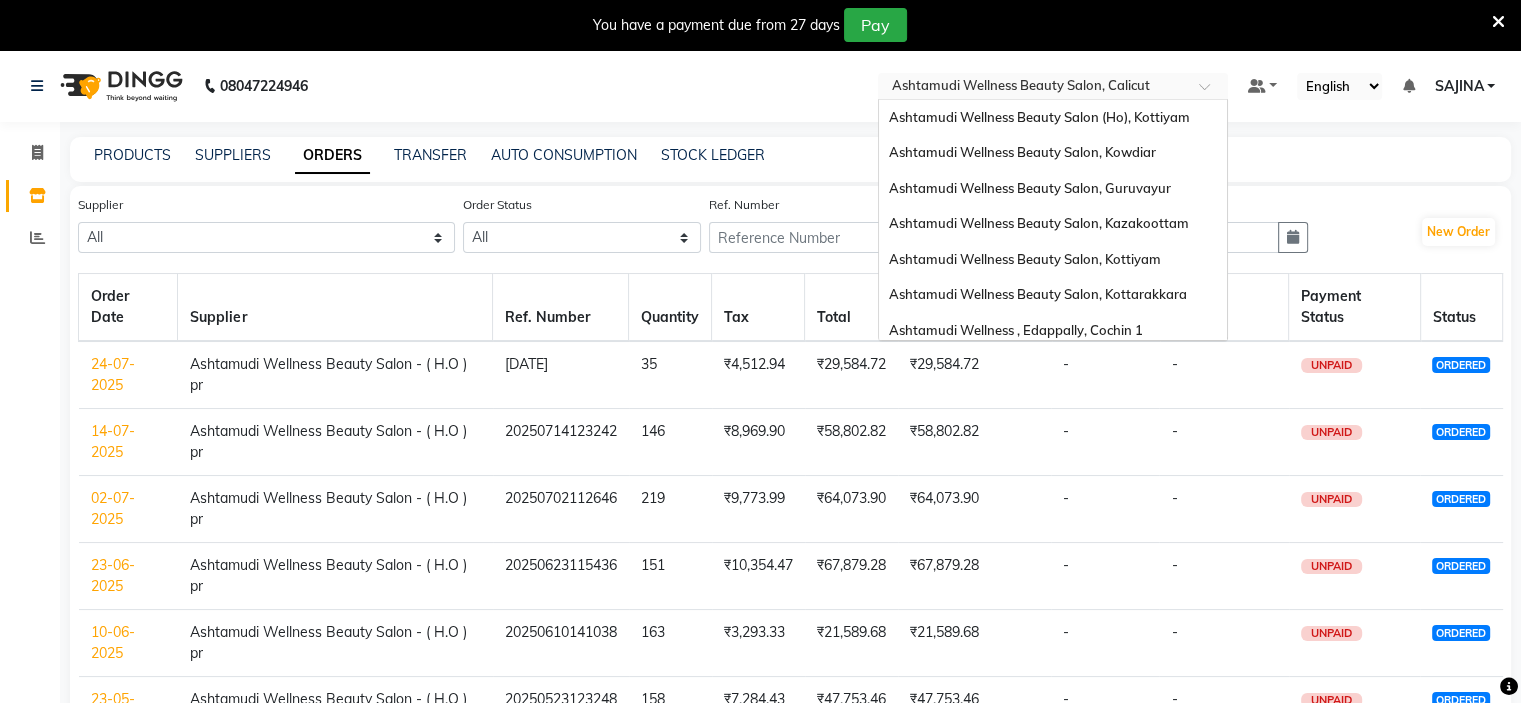 scroll, scrollTop: 312, scrollLeft: 0, axis: vertical 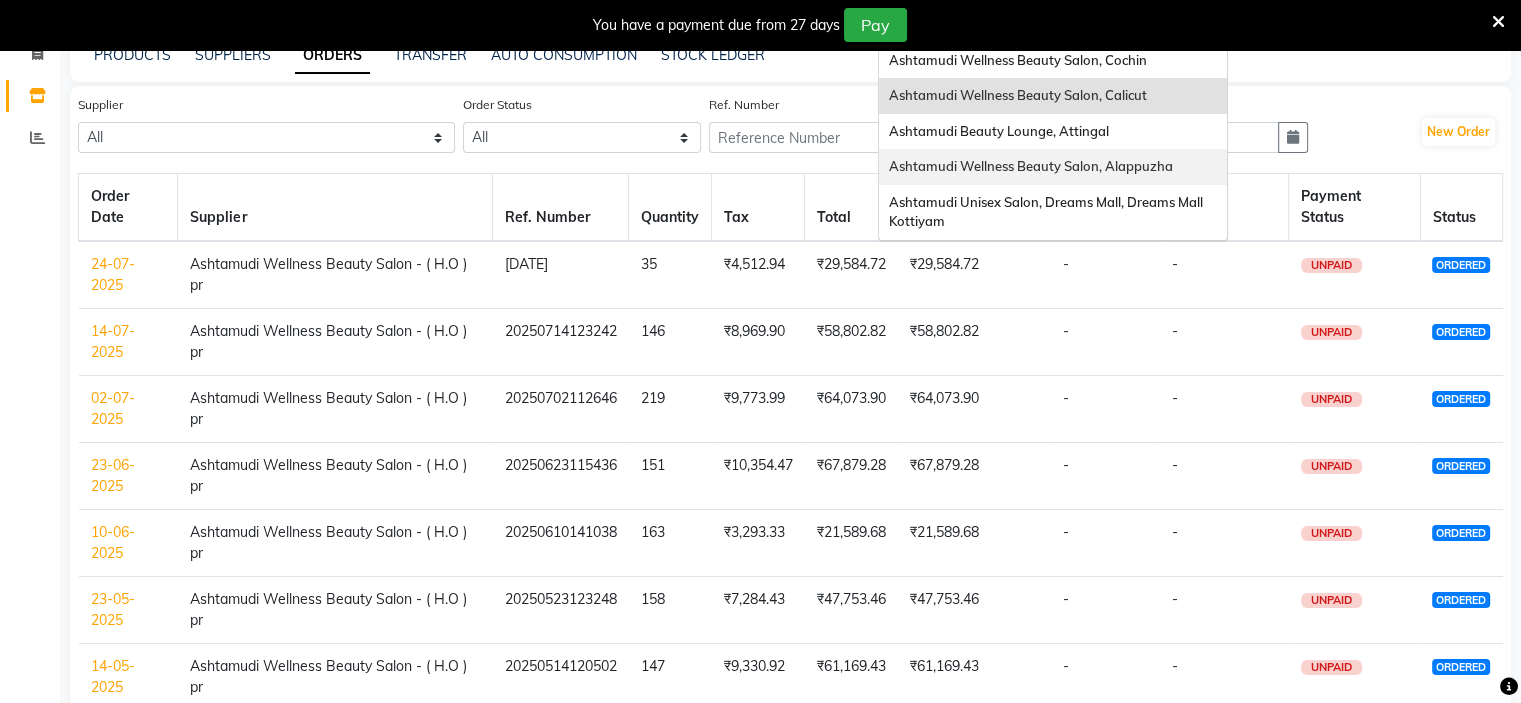 click on "Ashtamudi Wellness Beauty Salon, Alappuzha" at bounding box center (1031, 166) 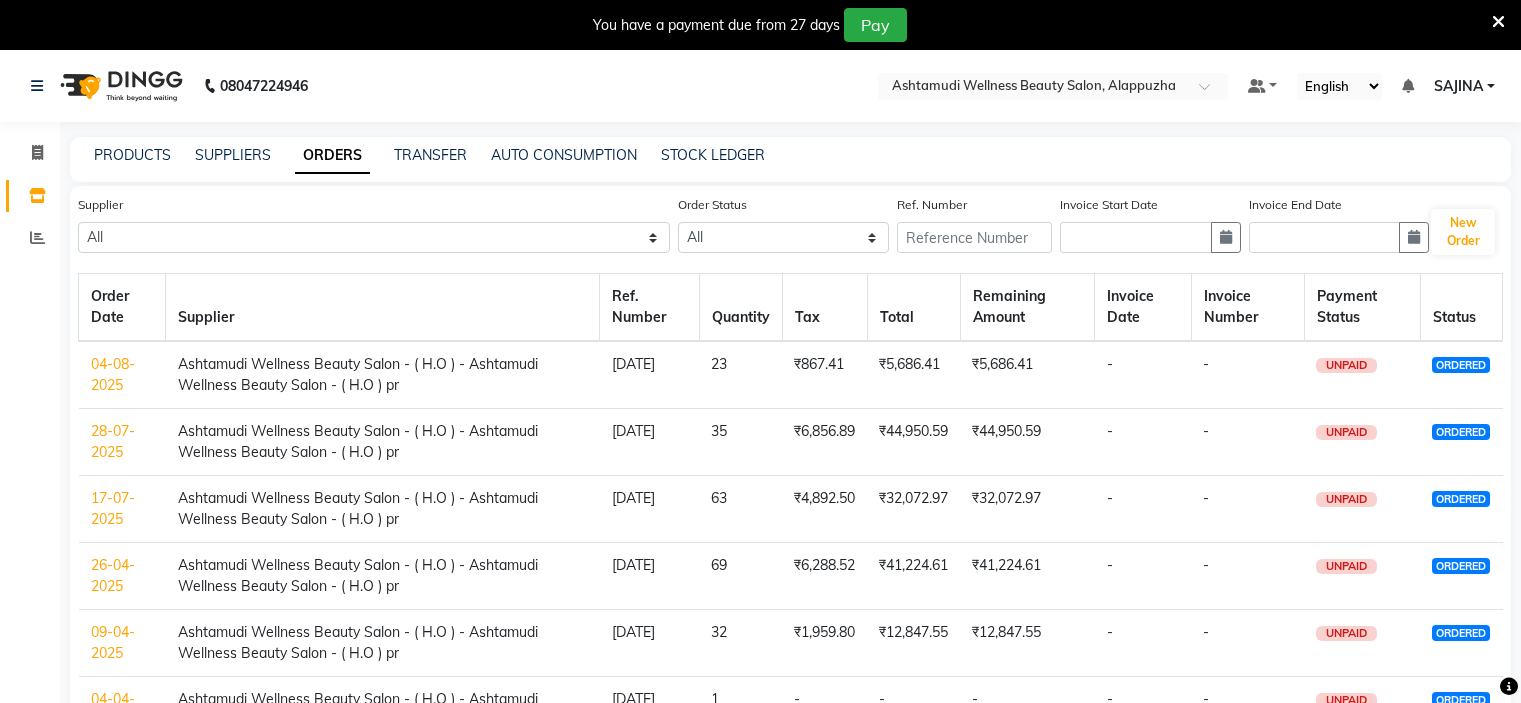 scroll, scrollTop: 0, scrollLeft: 0, axis: both 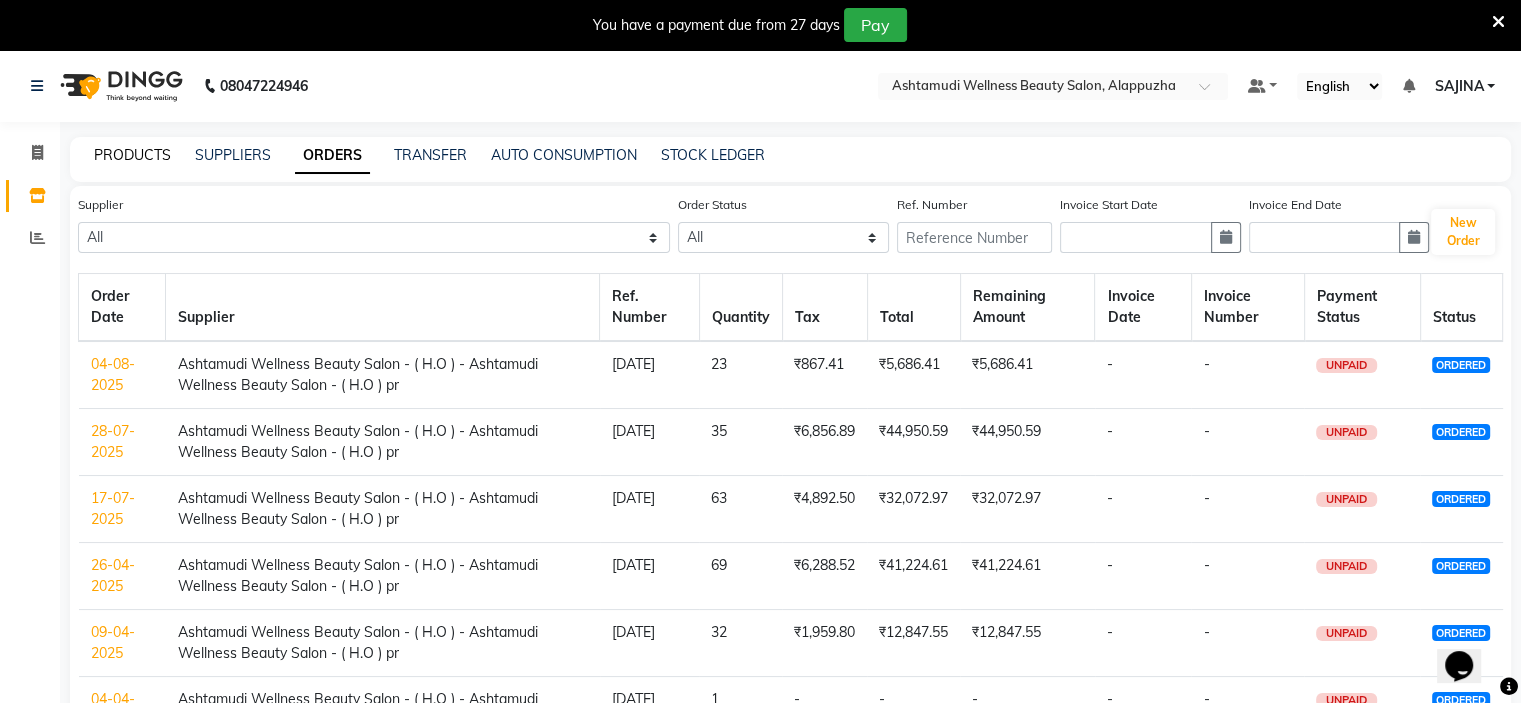 click on "PRODUCTS" 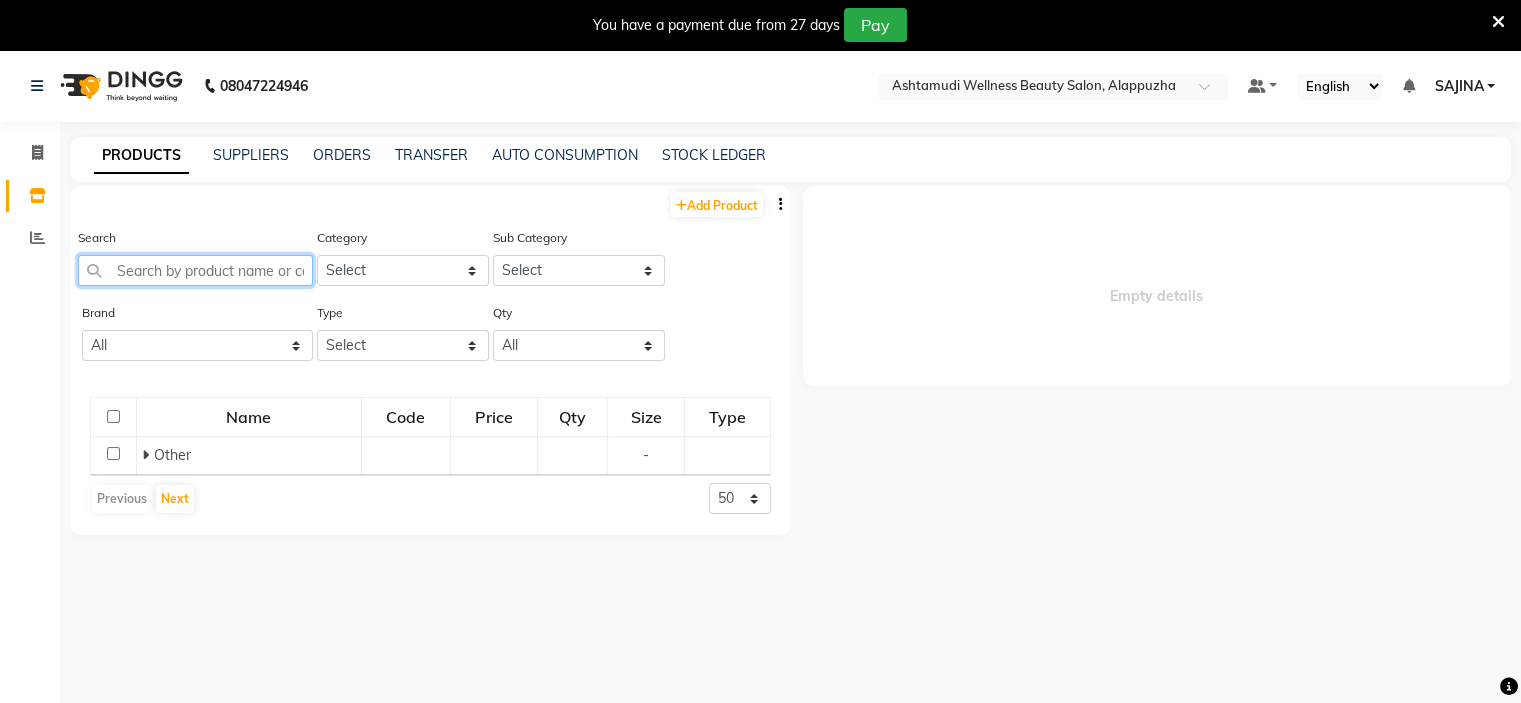 click 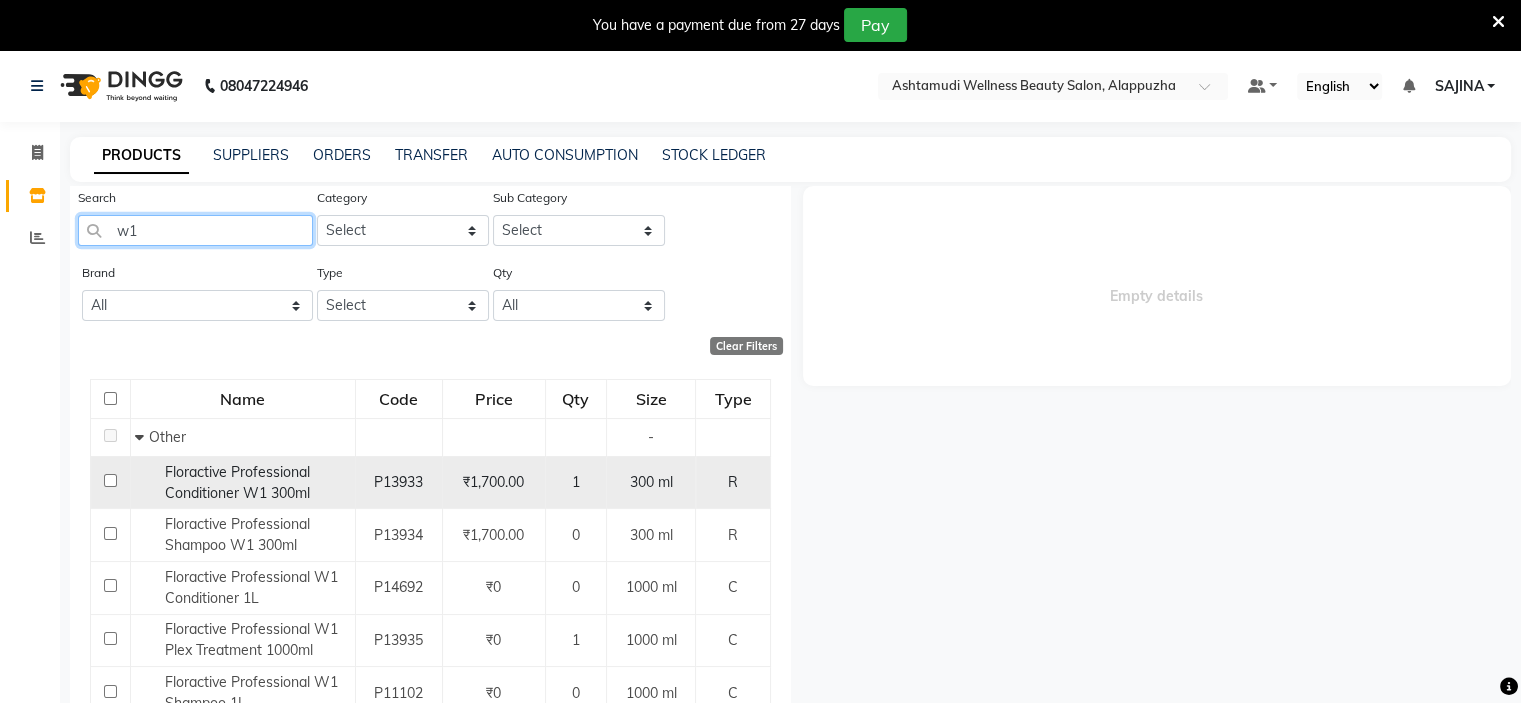 scroll, scrollTop: 0, scrollLeft: 0, axis: both 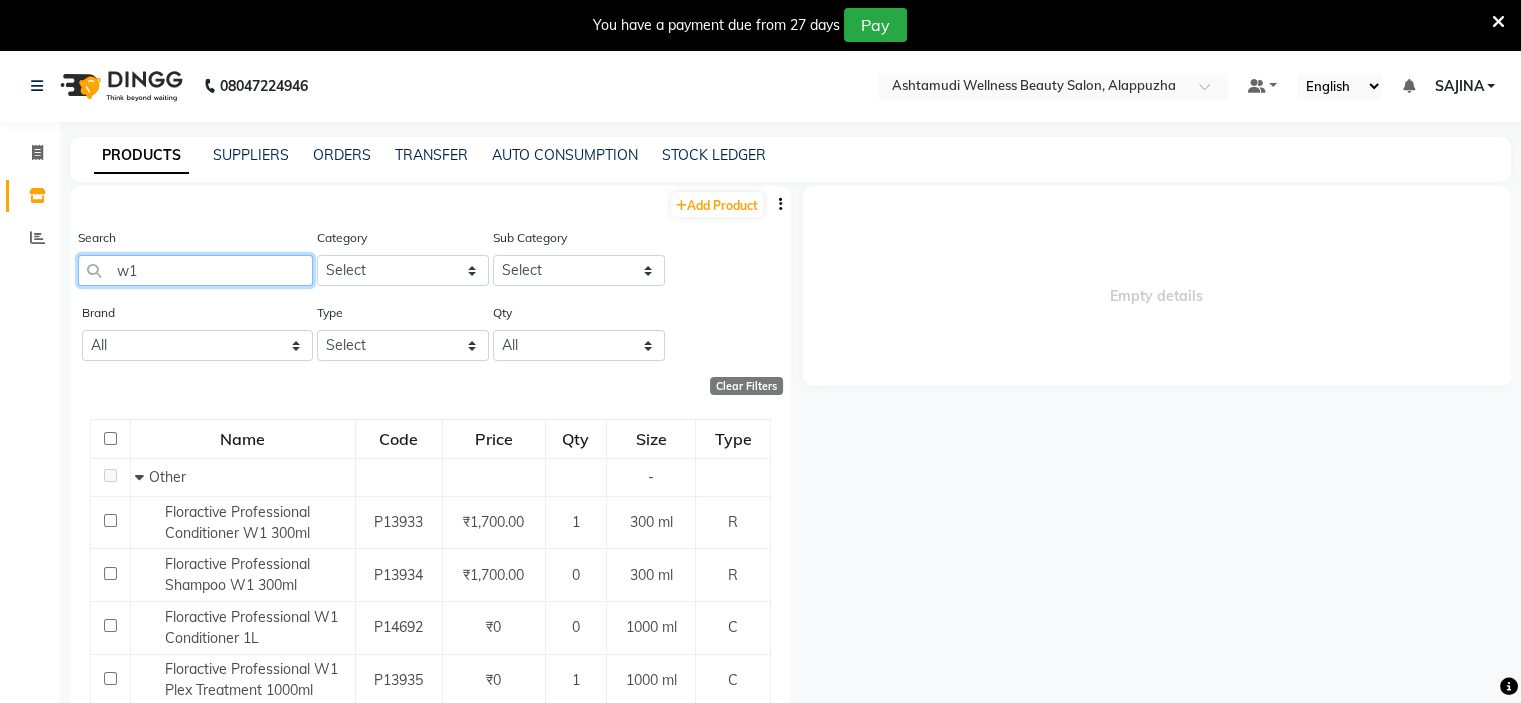 type on "w" 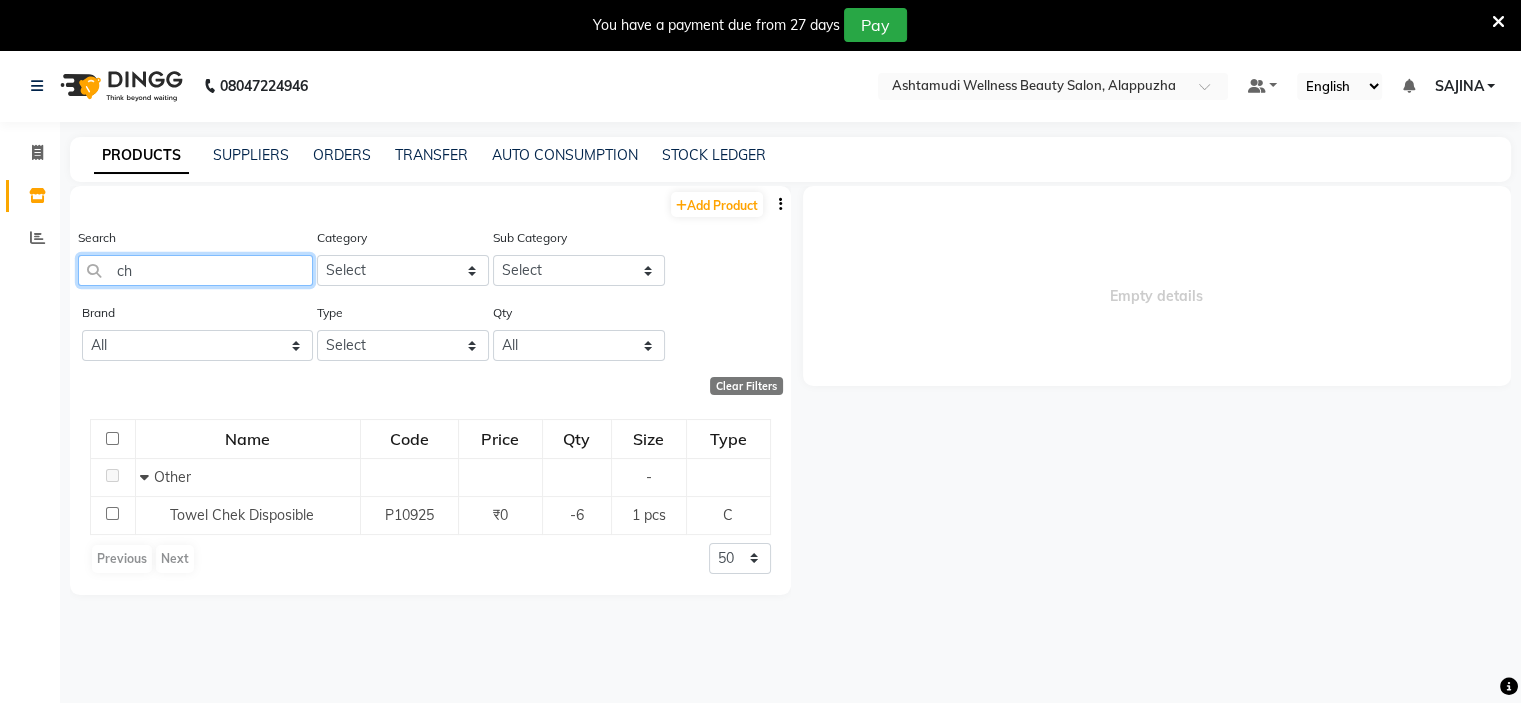 type on "c" 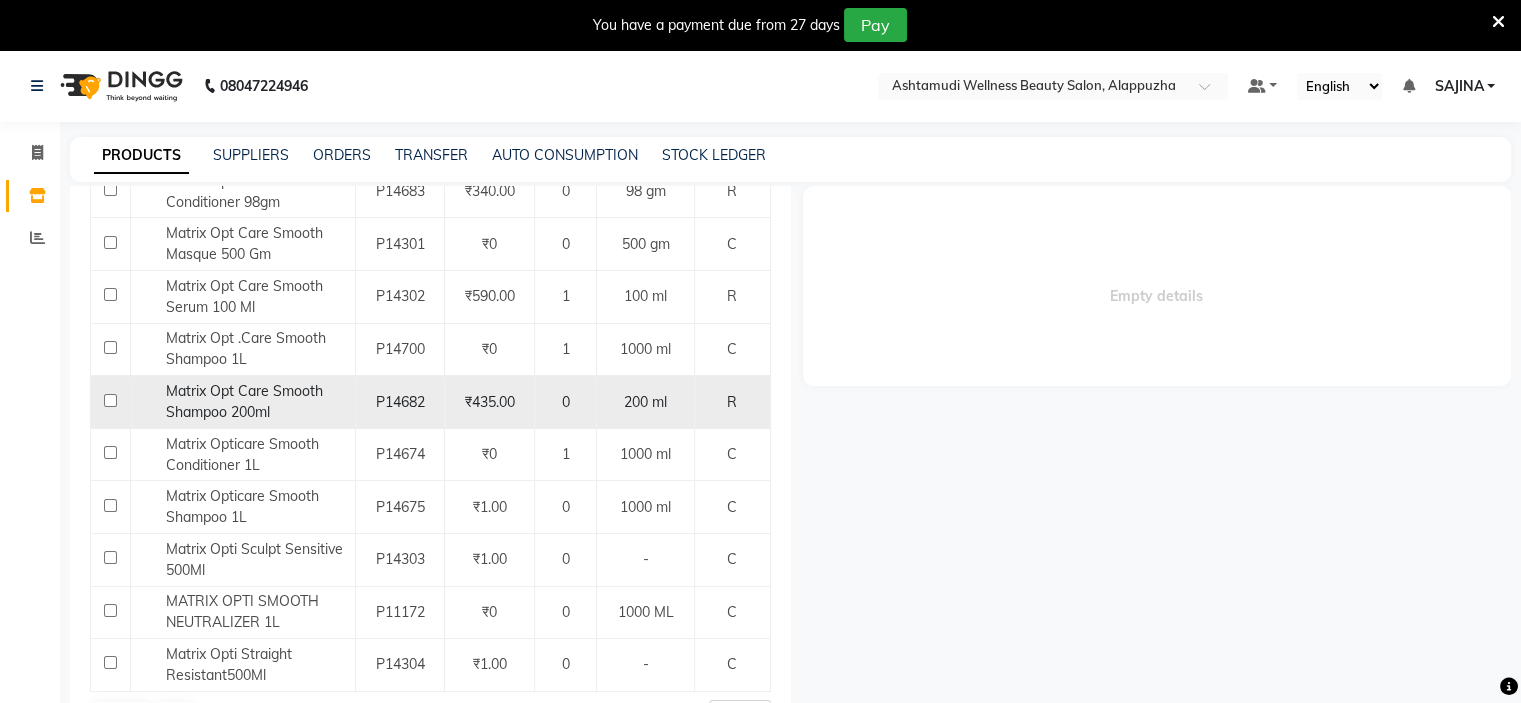 scroll, scrollTop: 346, scrollLeft: 0, axis: vertical 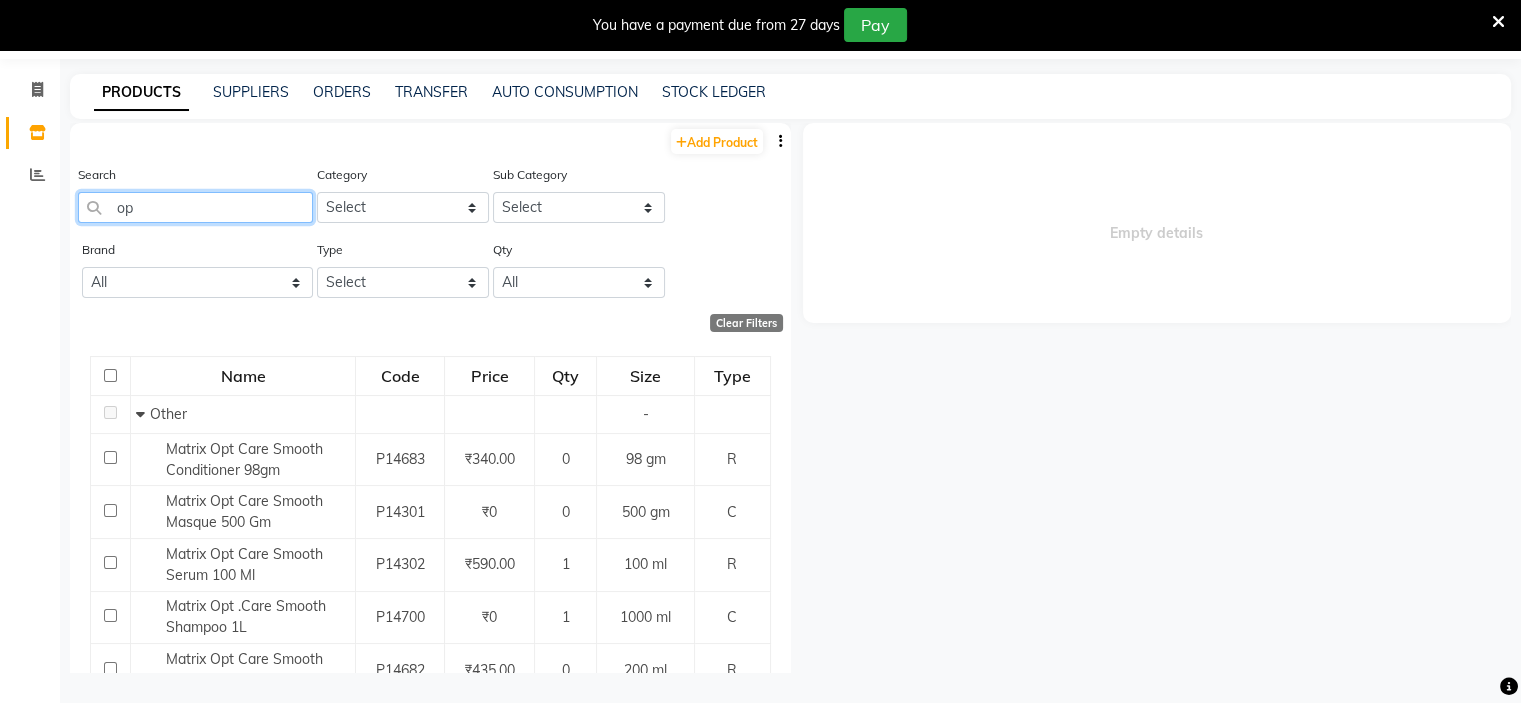 type on "o" 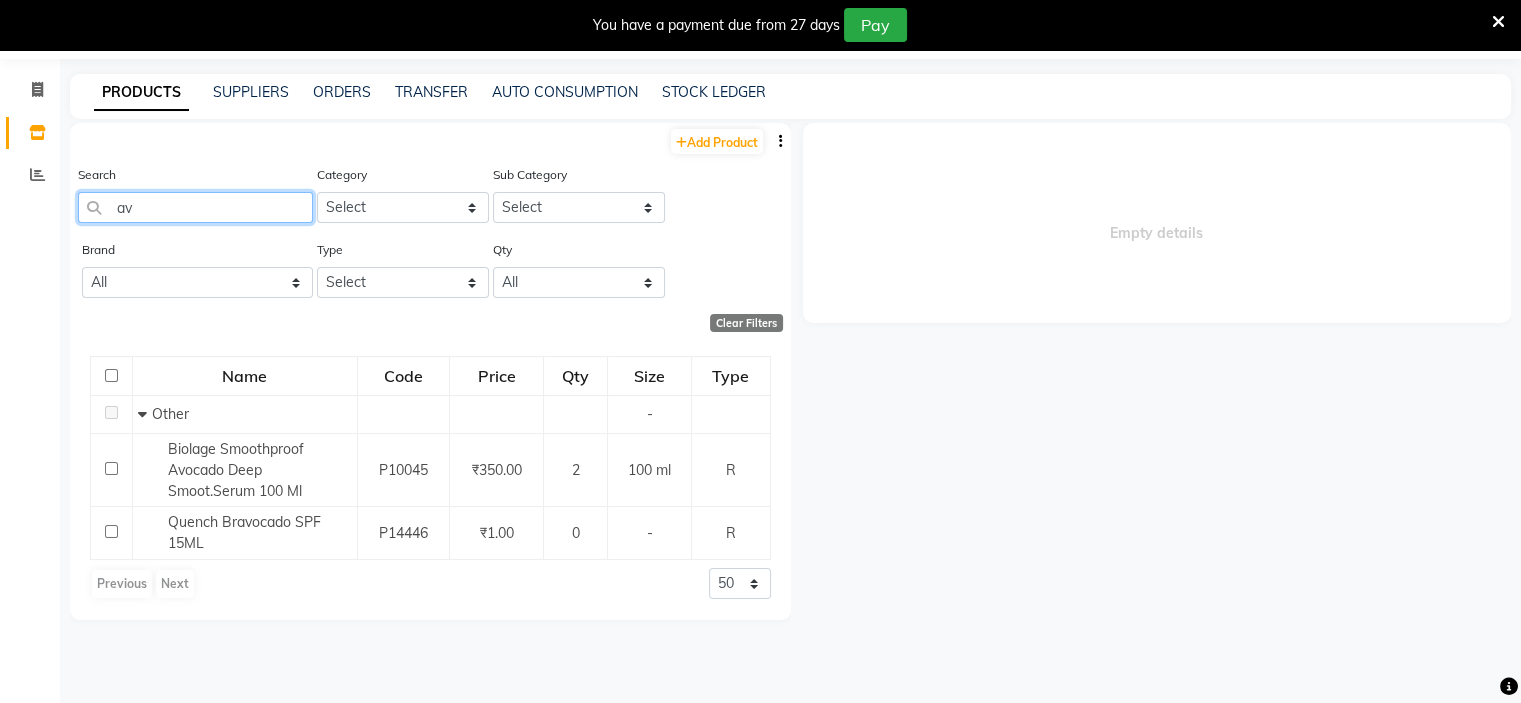 type on "a" 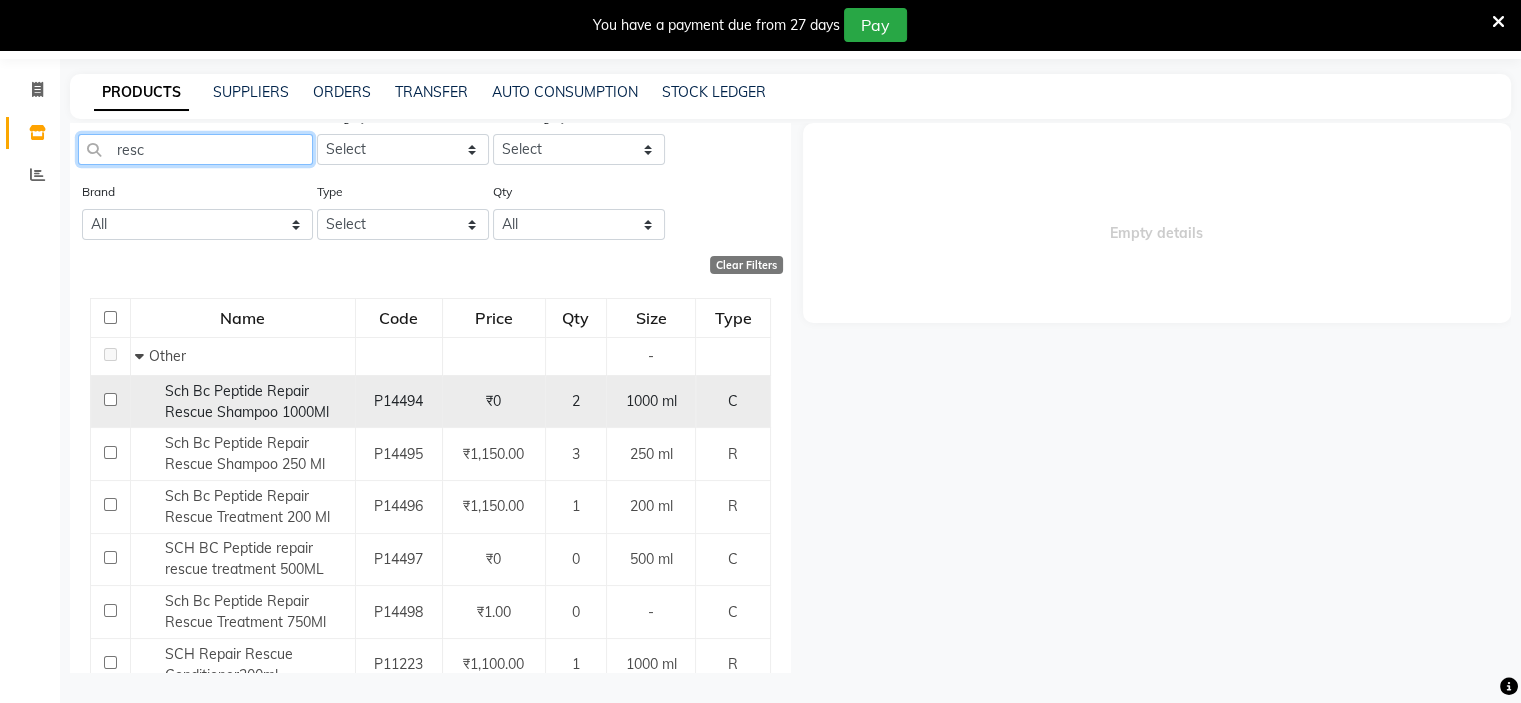 scroll, scrollTop: 0, scrollLeft: 0, axis: both 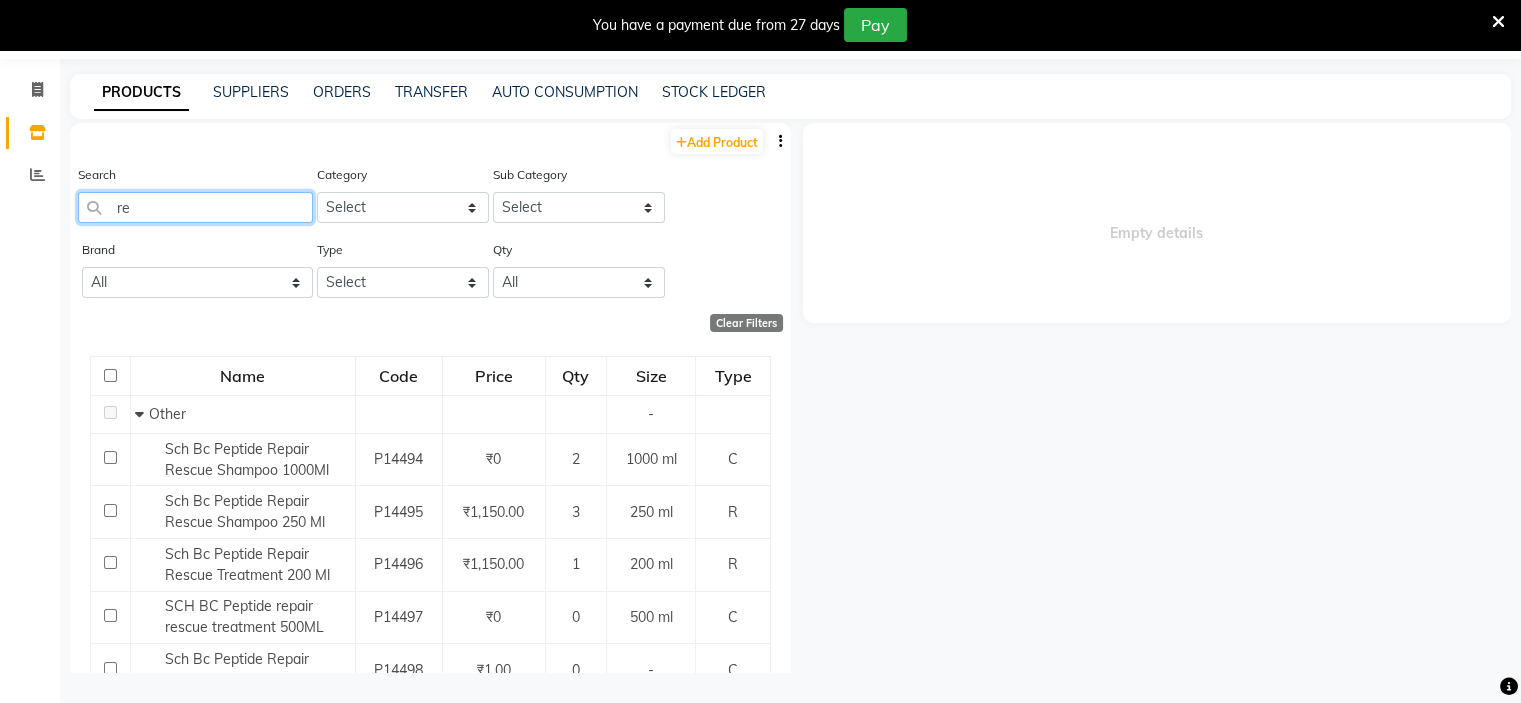 type on "r" 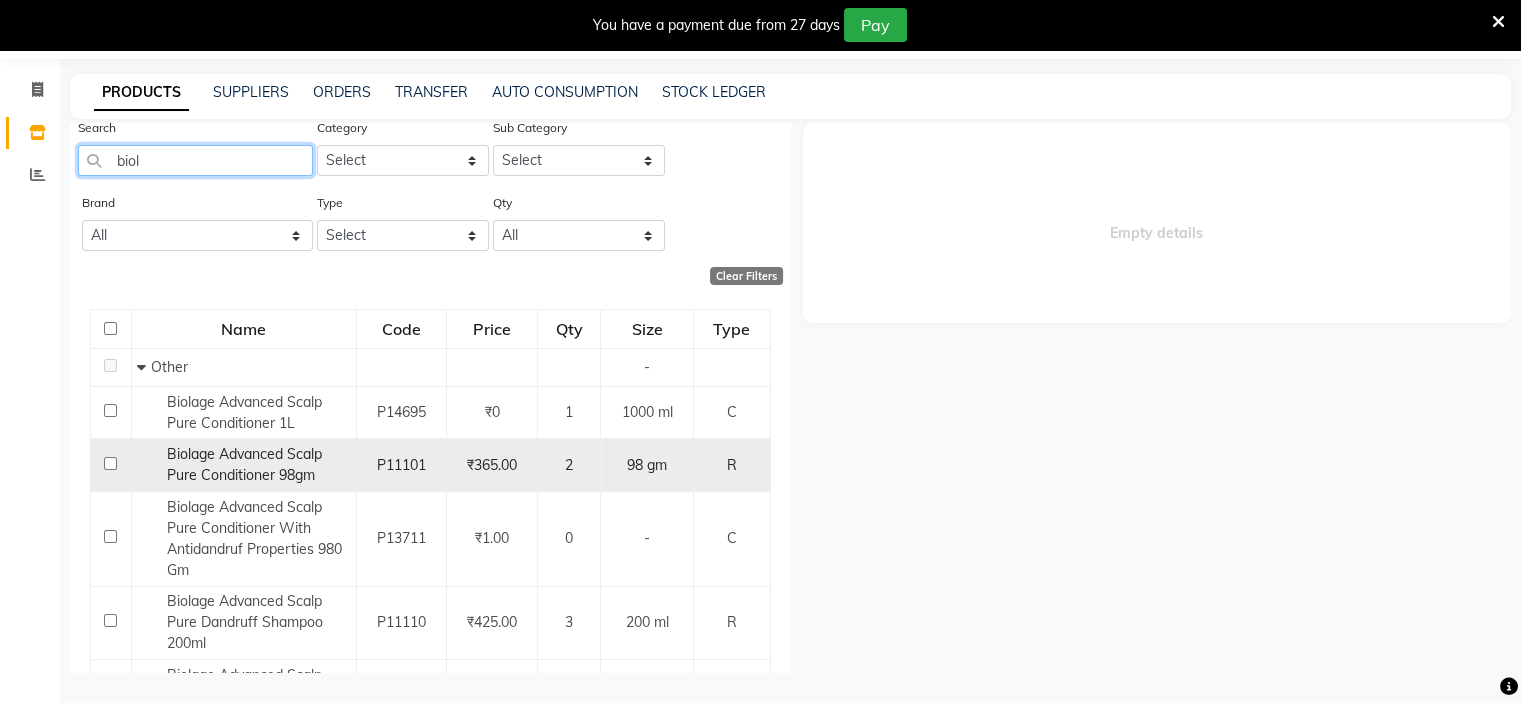 scroll, scrollTop: 0, scrollLeft: 0, axis: both 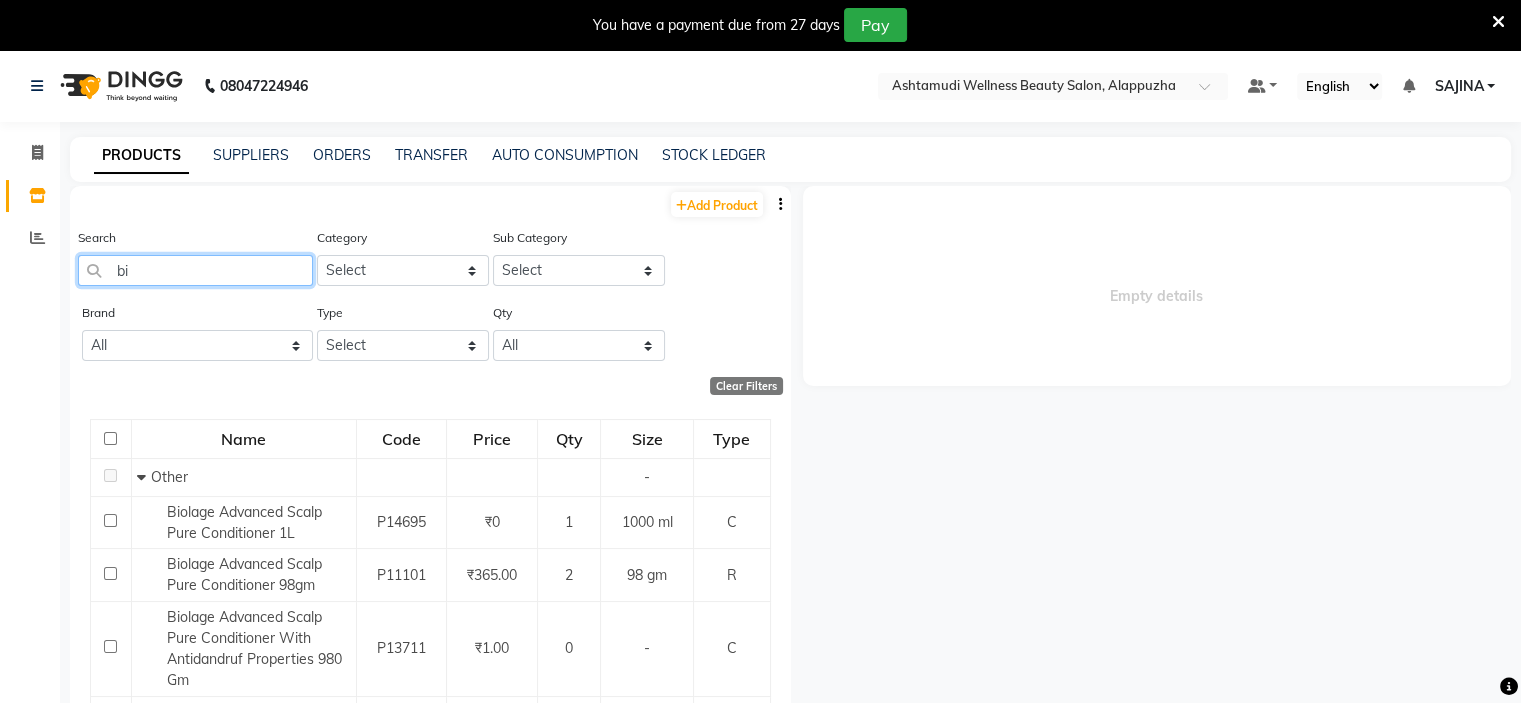 type on "b" 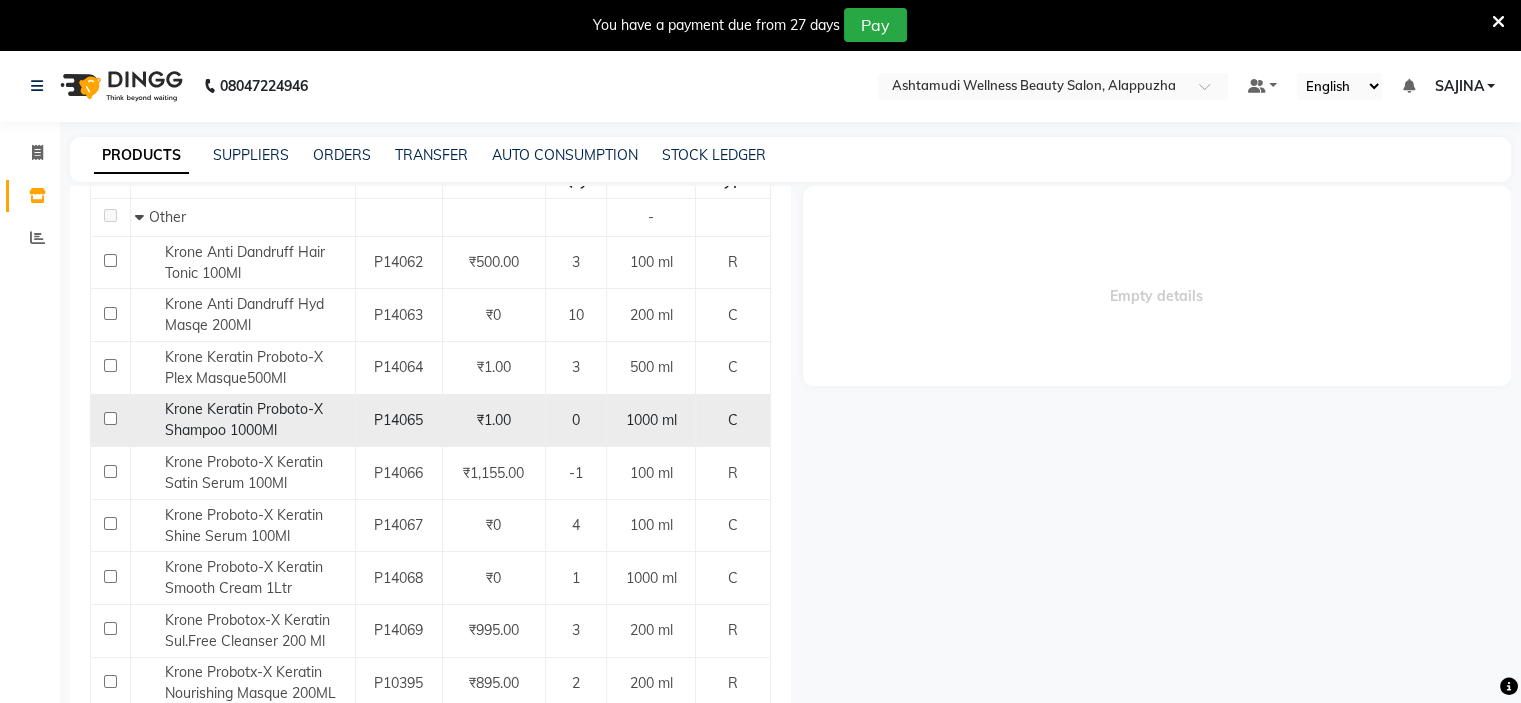 scroll, scrollTop: 293, scrollLeft: 0, axis: vertical 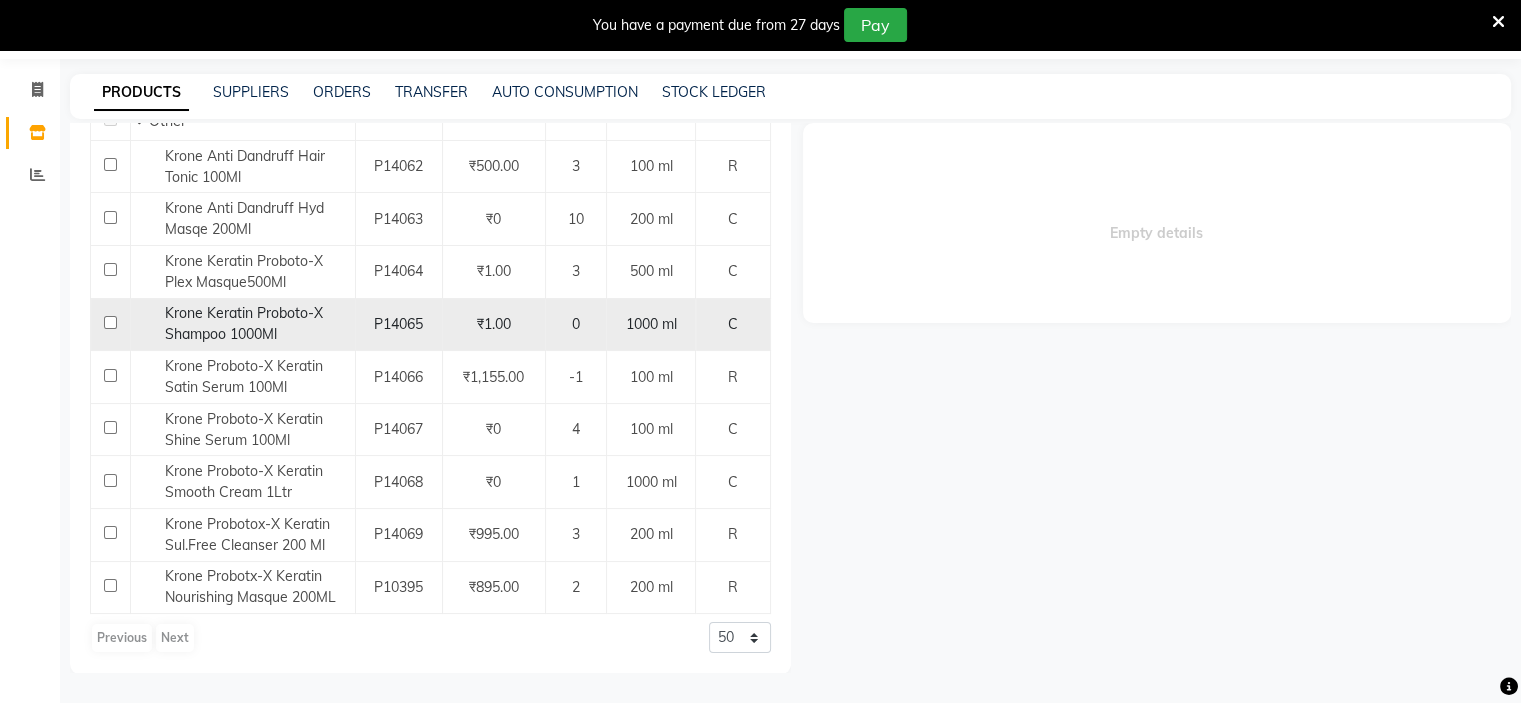 type on "kron" 